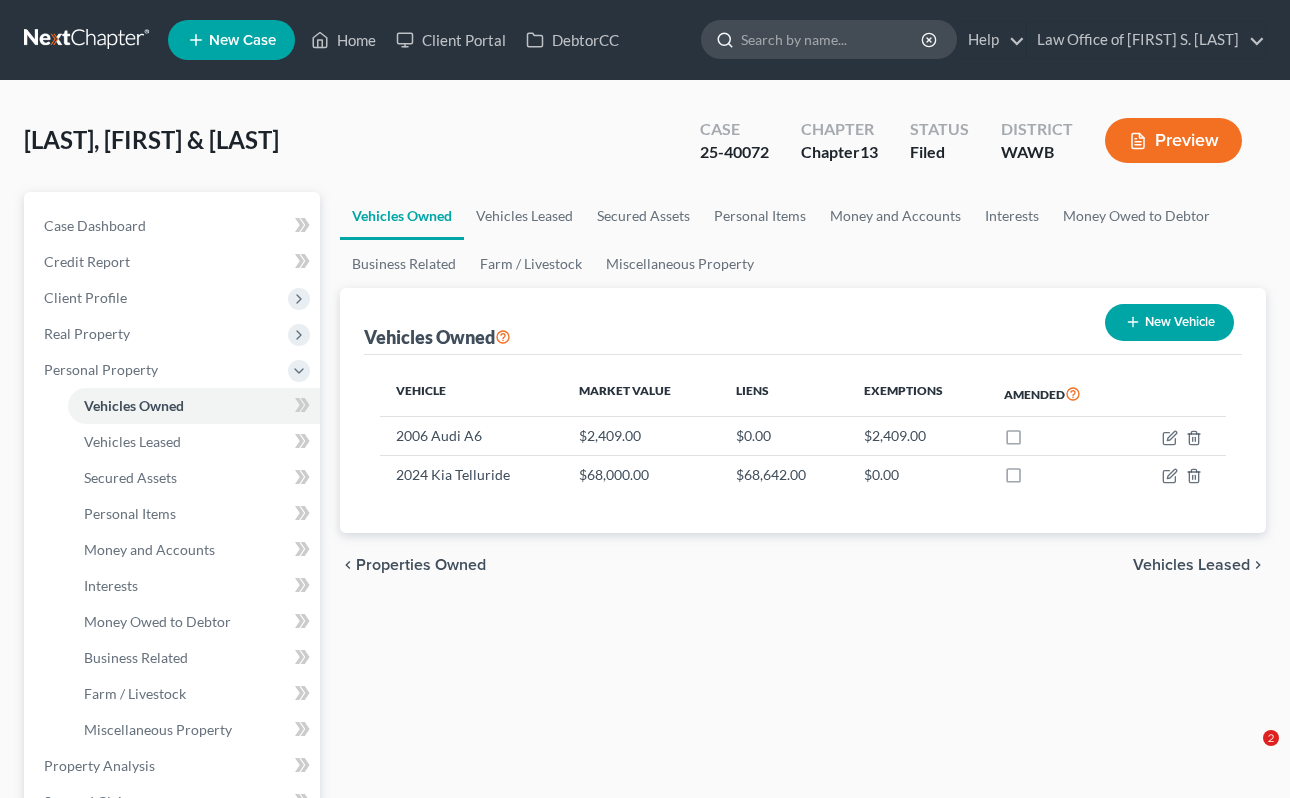 scroll, scrollTop: 0, scrollLeft: 0, axis: both 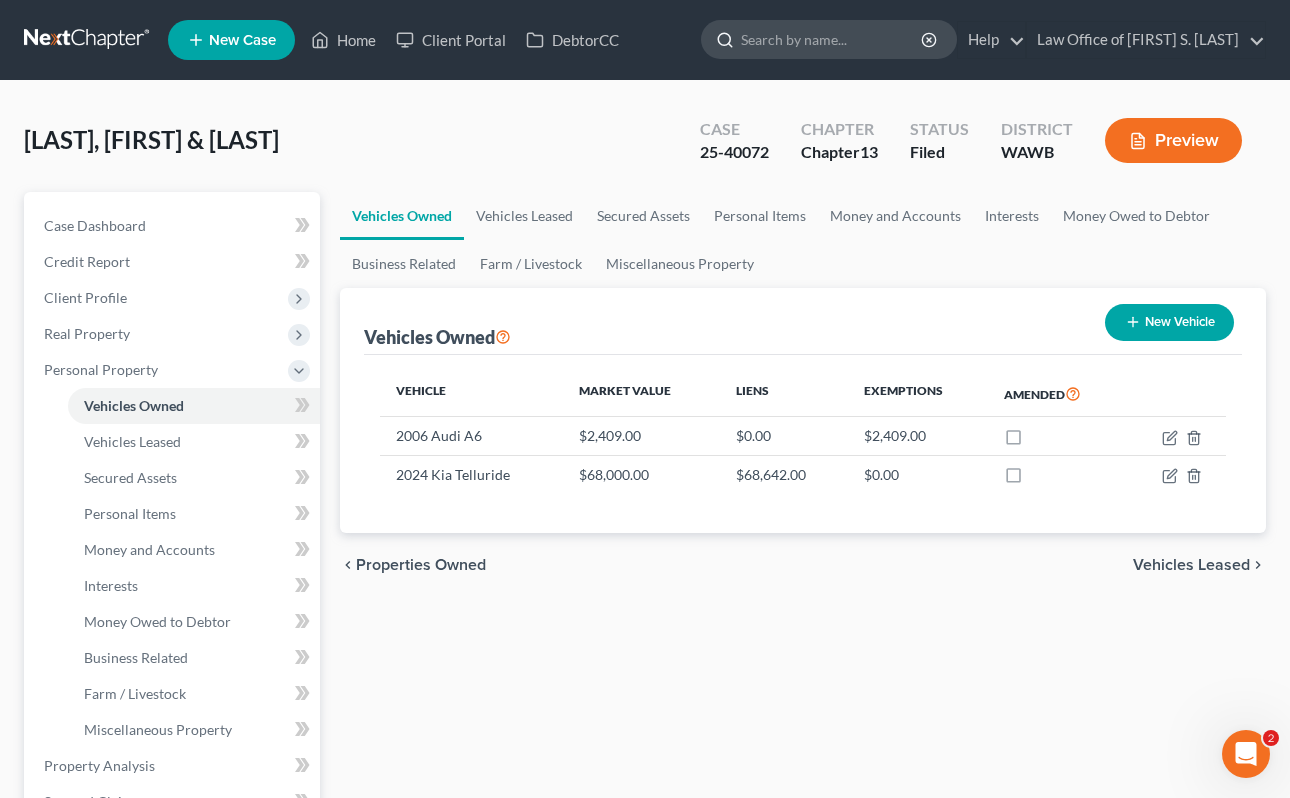 click at bounding box center (832, 39) 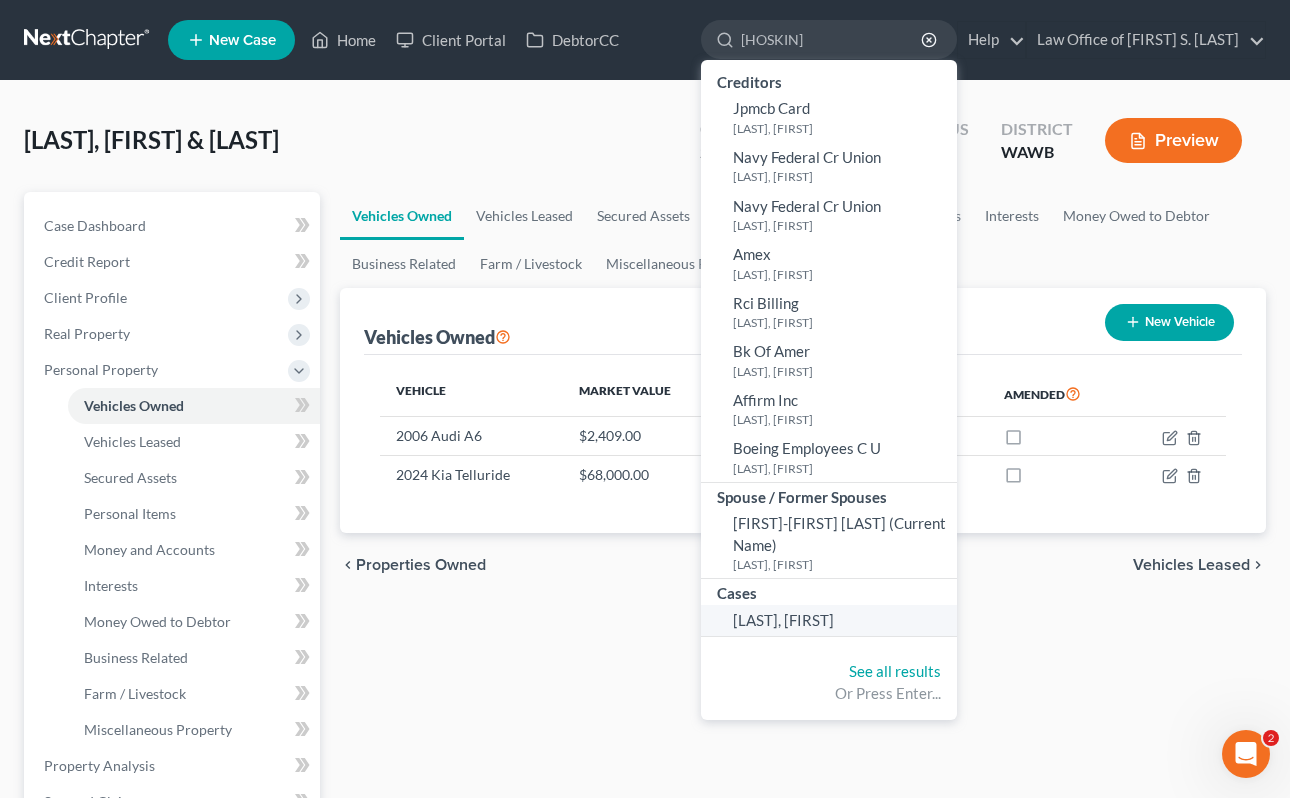 type on "hoskin" 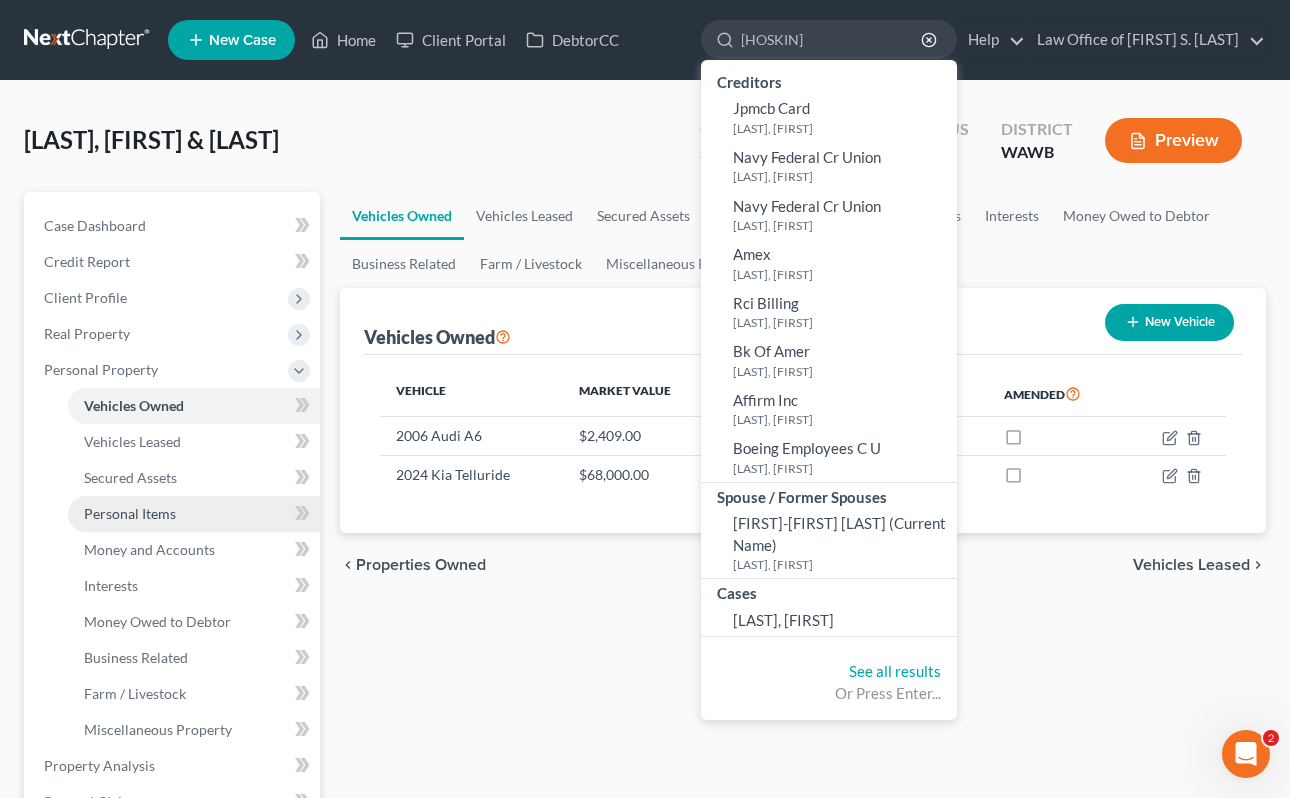 type 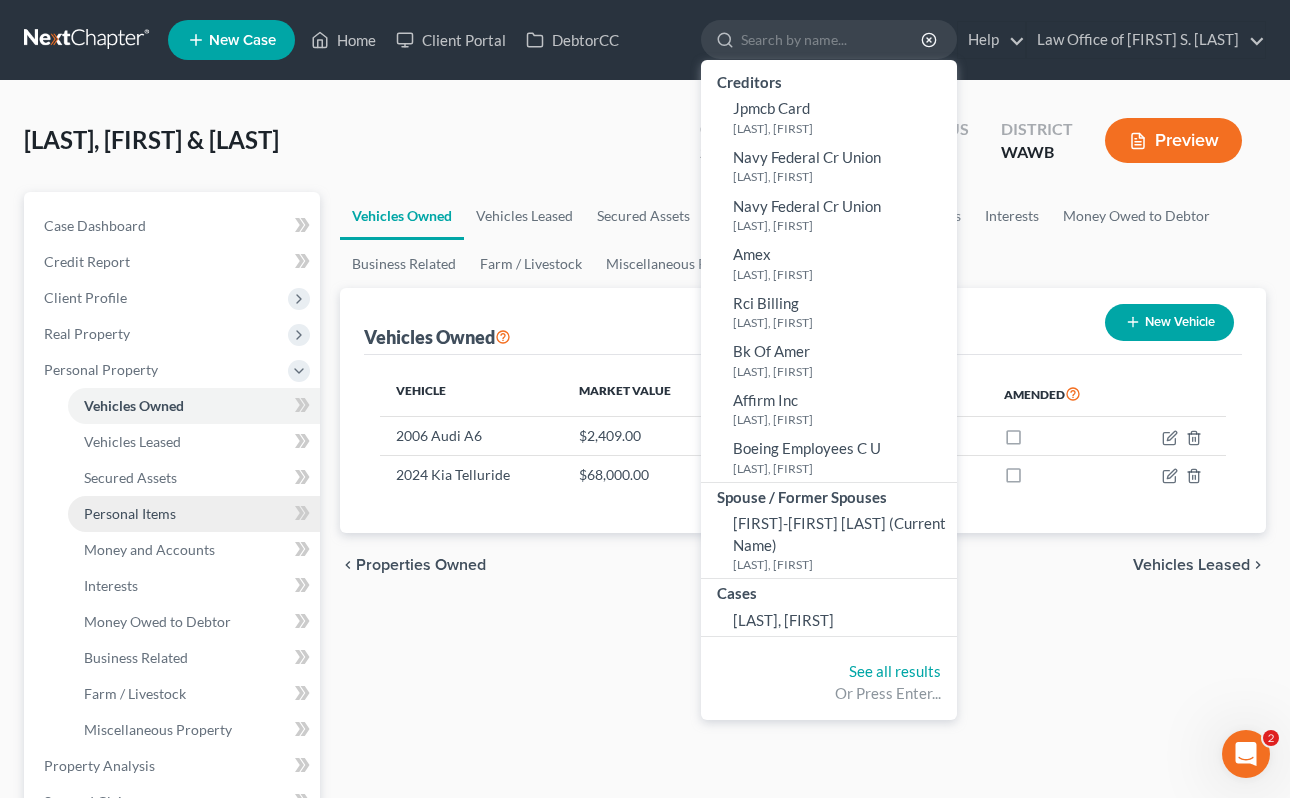 select on "3" 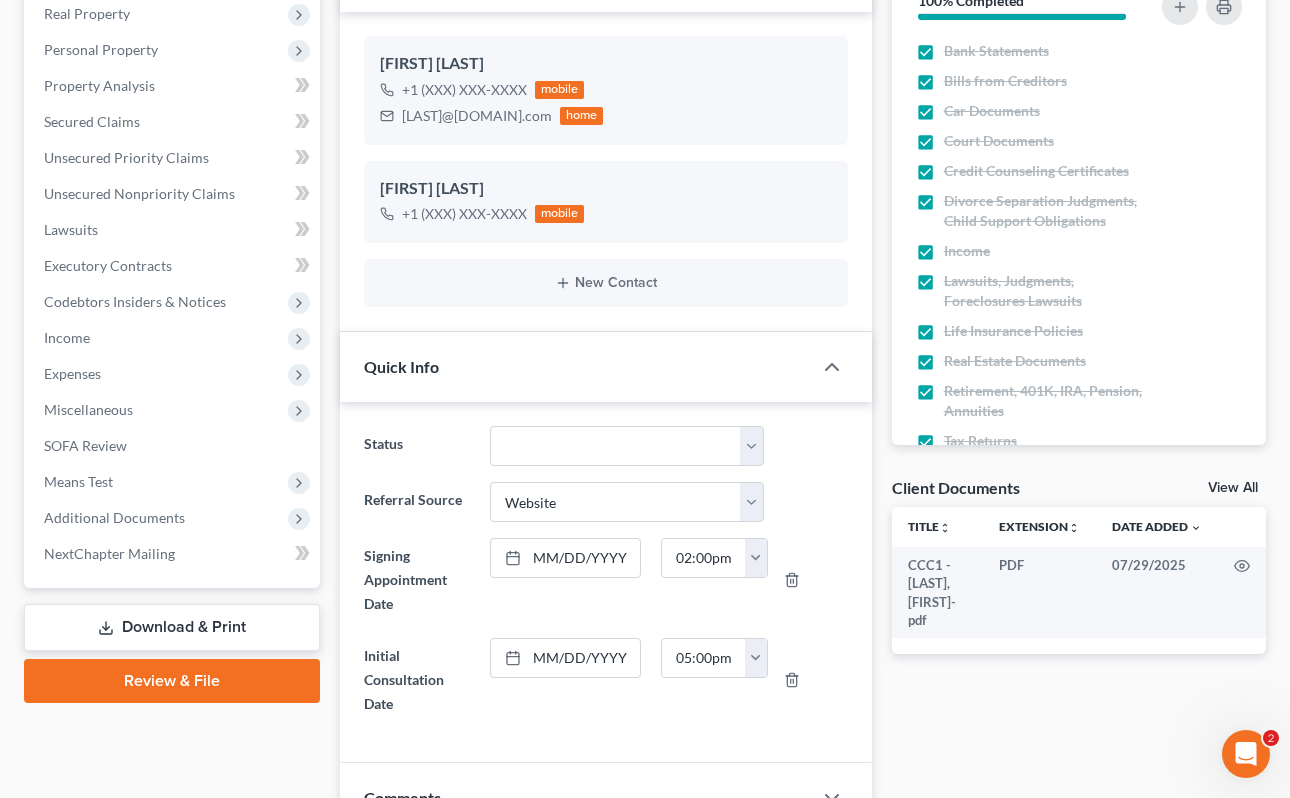 scroll, scrollTop: 361, scrollLeft: 0, axis: vertical 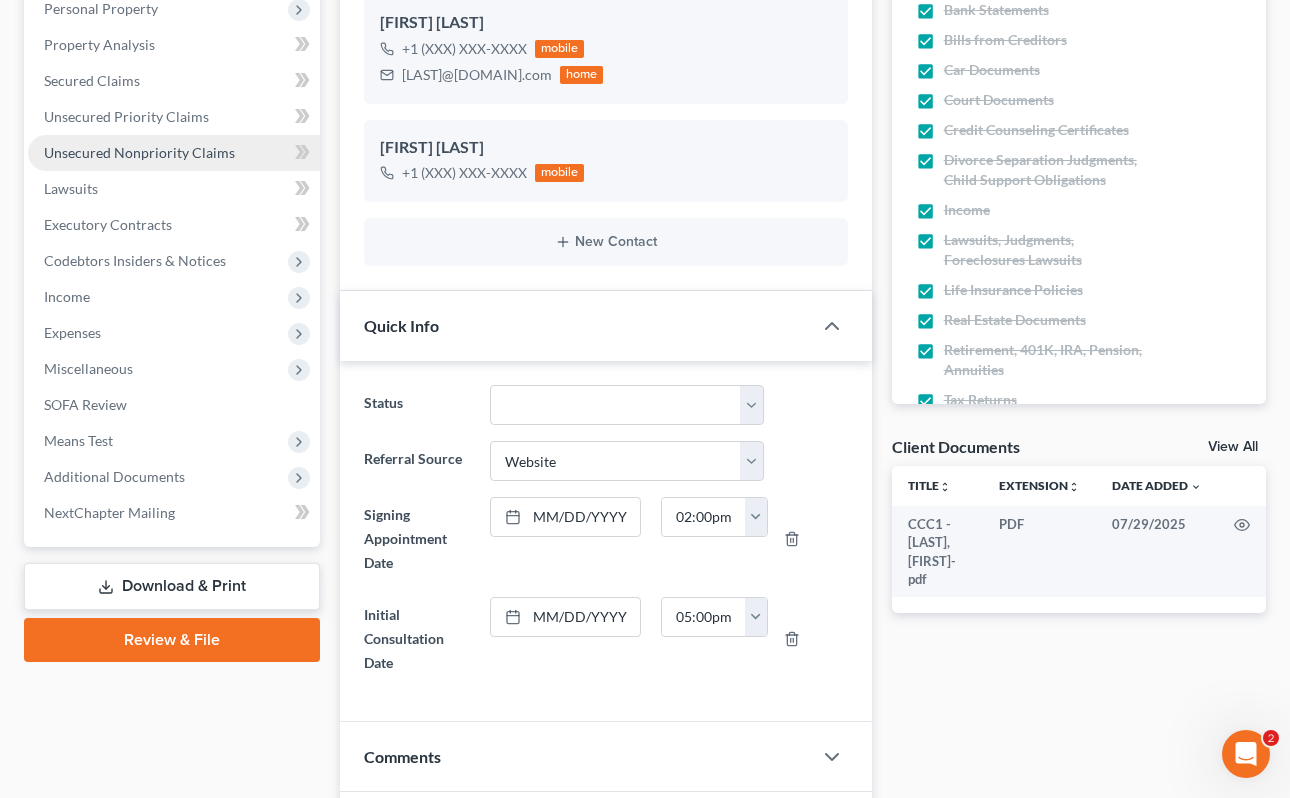 click on "Unsecured Nonpriority Claims" at bounding box center (139, 152) 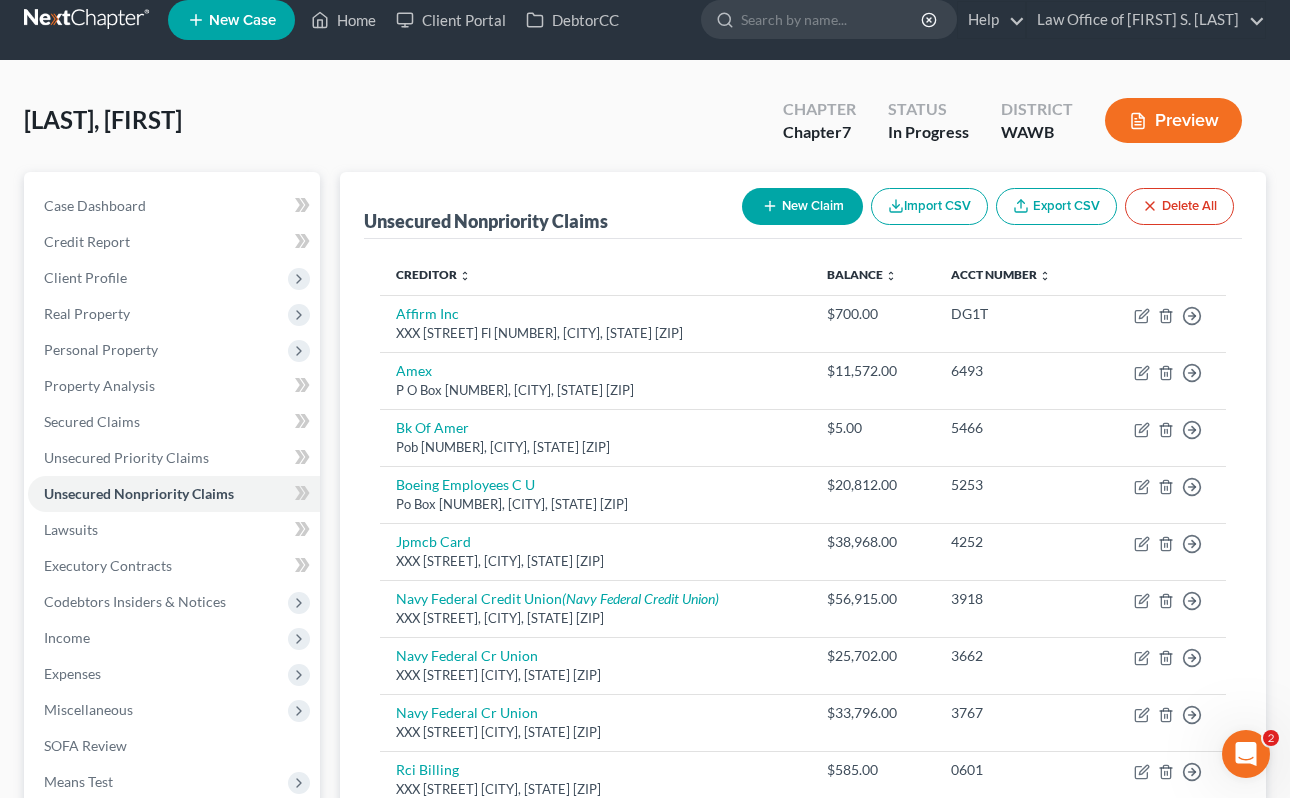 scroll, scrollTop: 0, scrollLeft: 0, axis: both 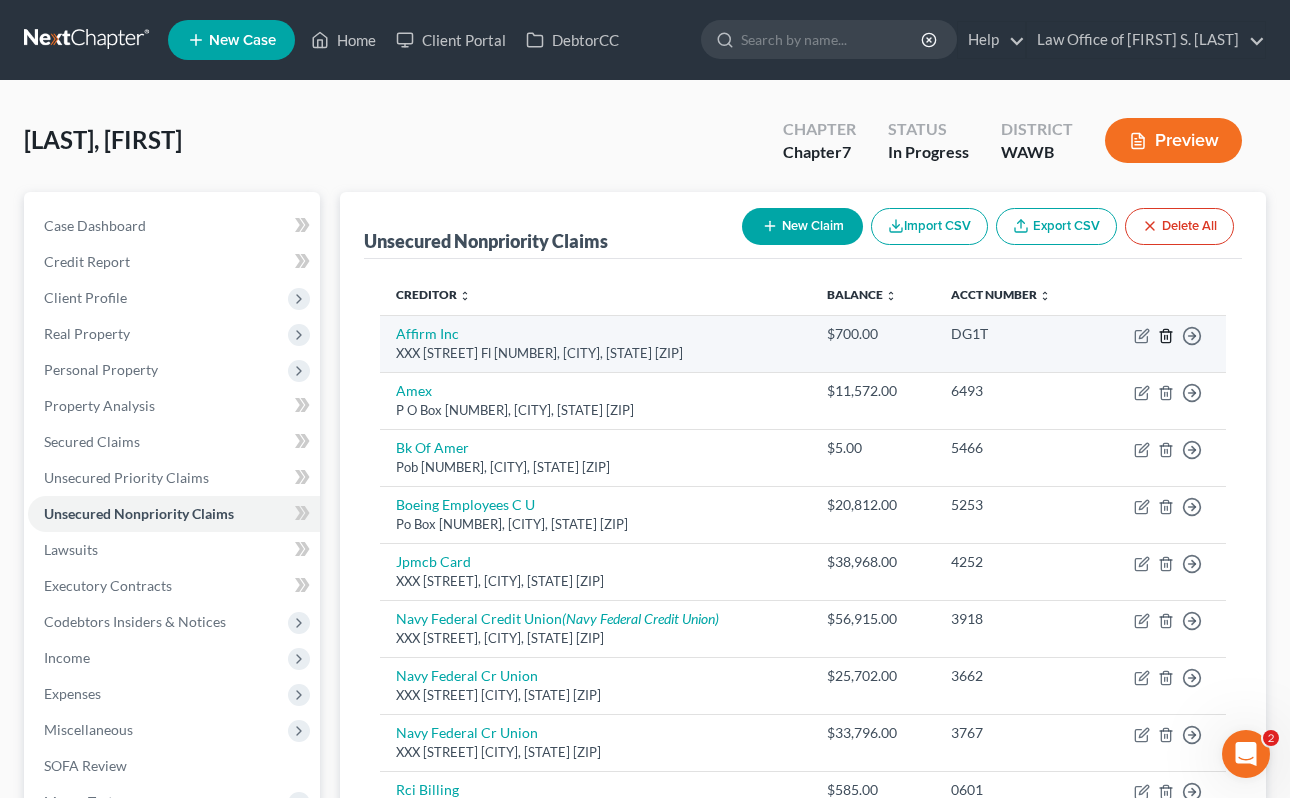 click 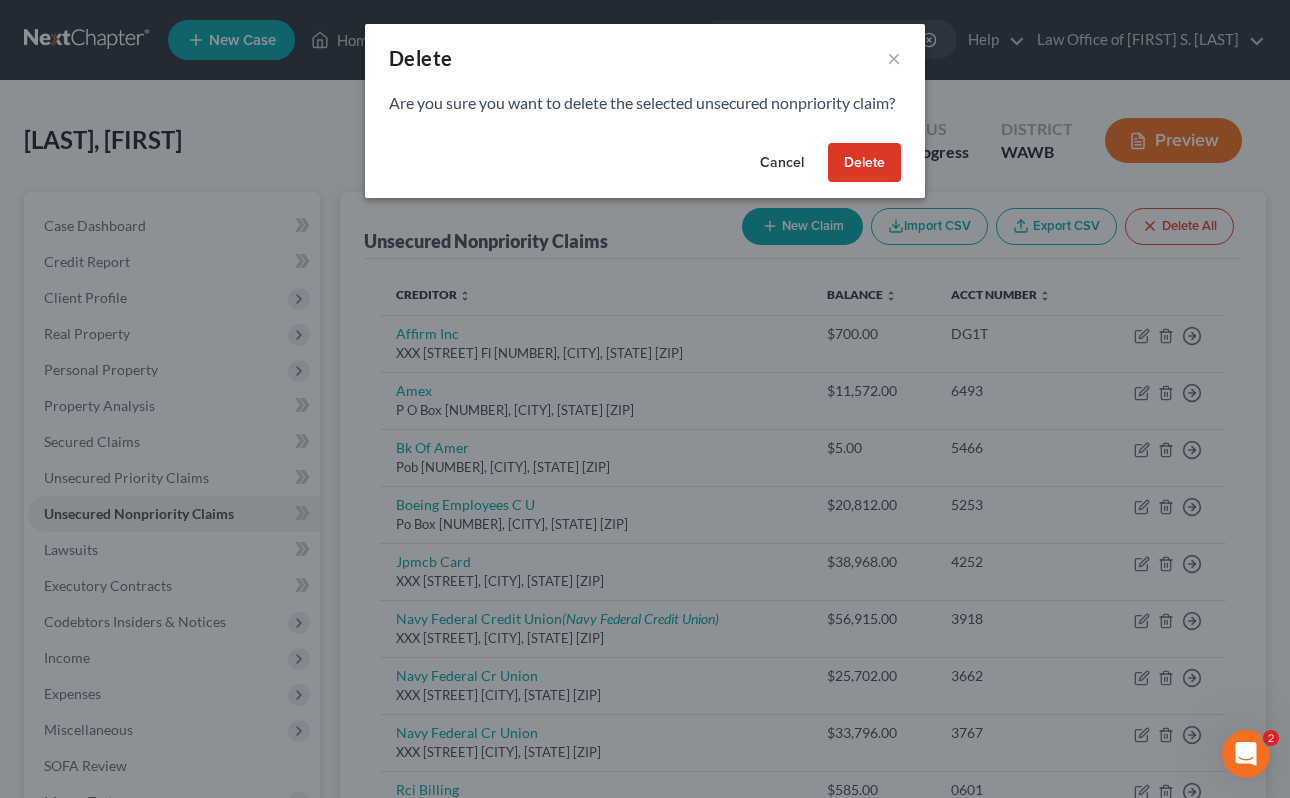 click on "Delete" at bounding box center (864, 163) 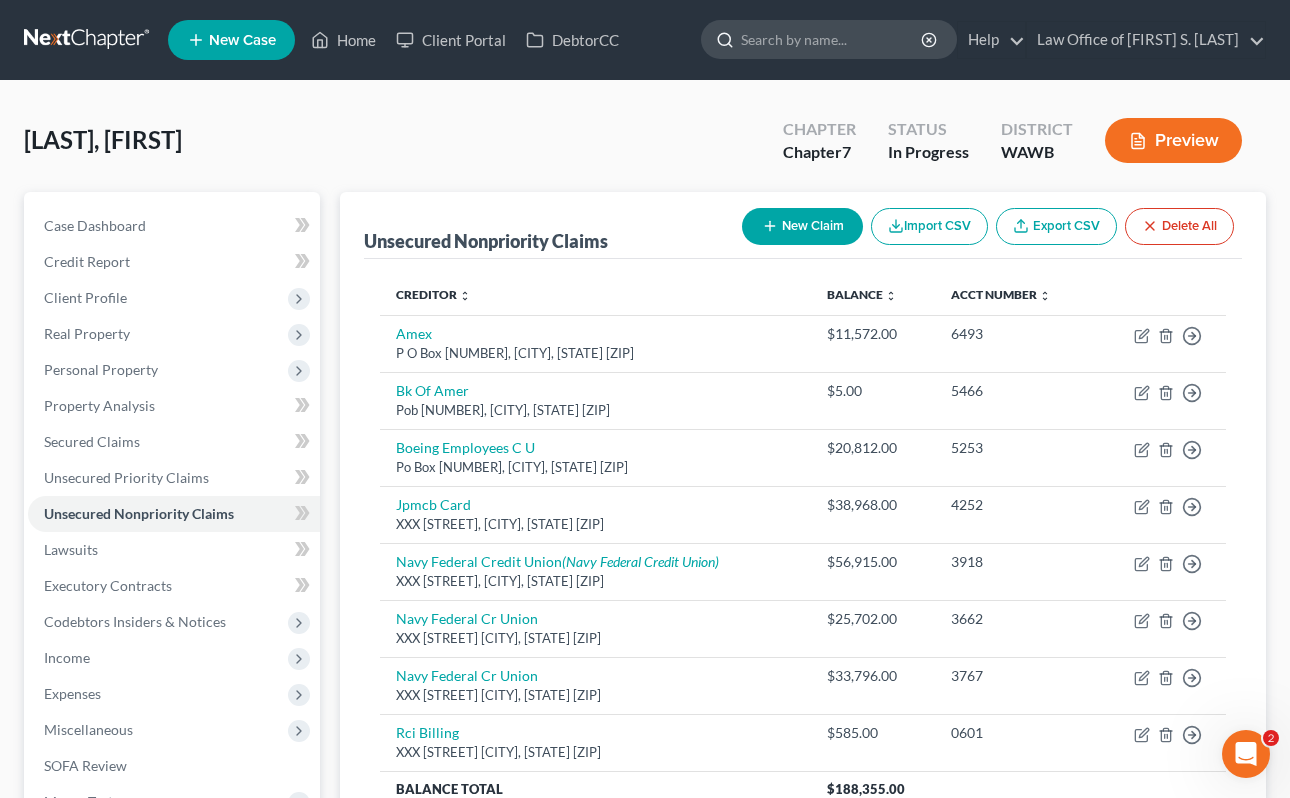 click at bounding box center [832, 39] 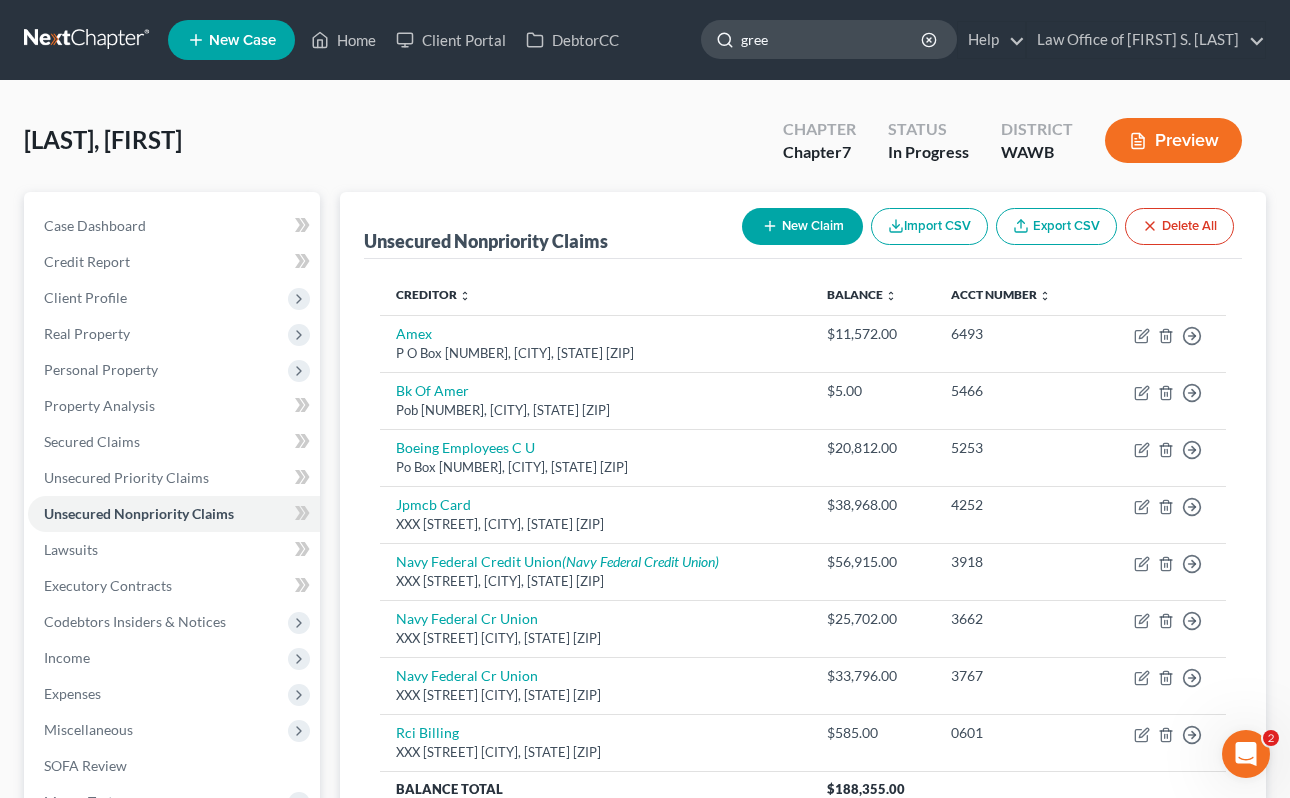 type on "green" 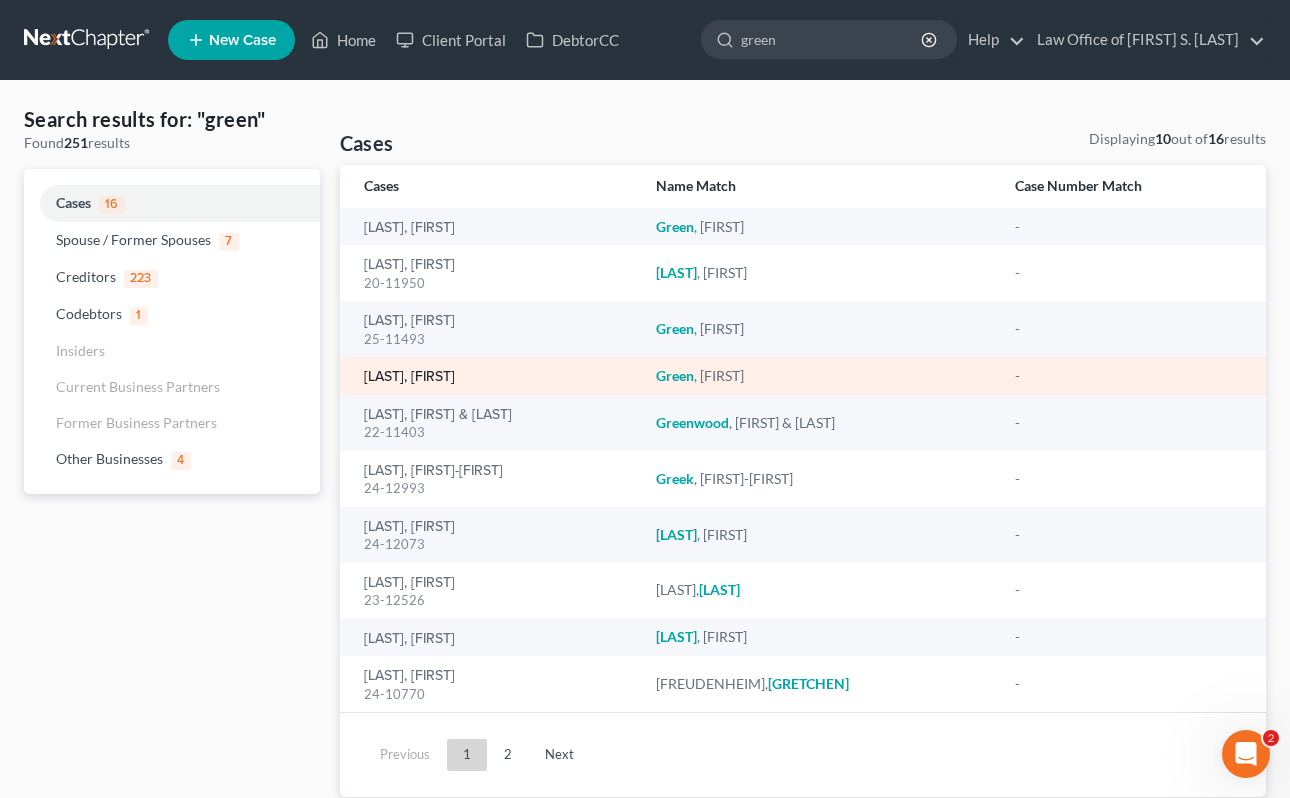 click on "[LAST], [FIRST]" at bounding box center [409, 377] 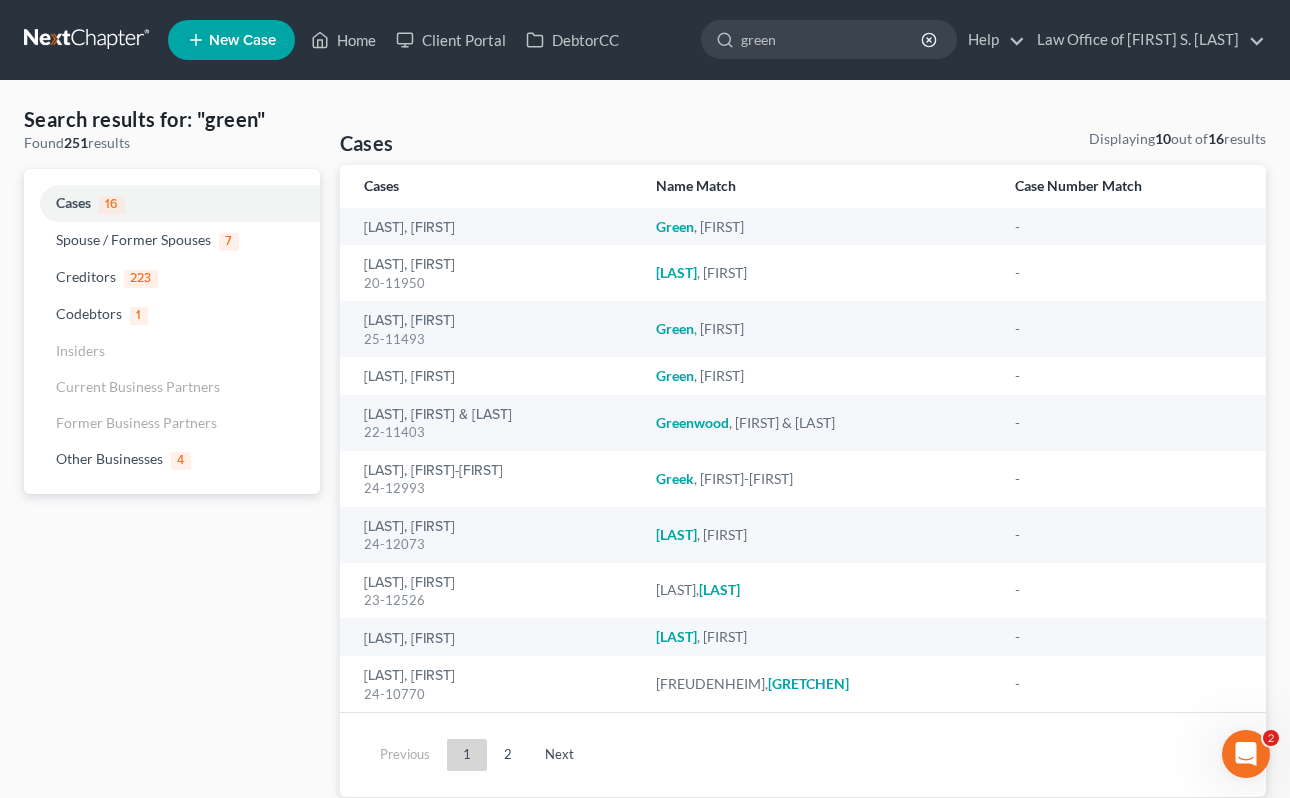 type 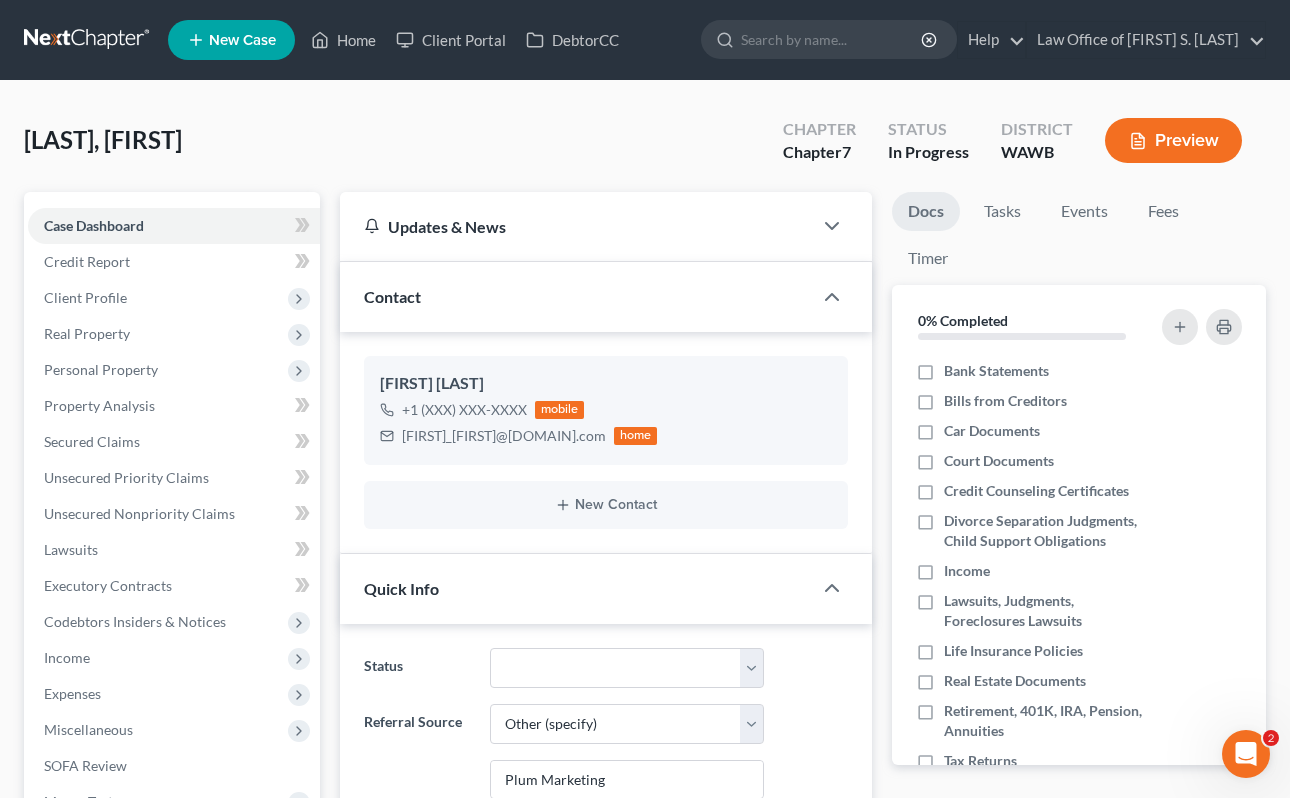 click on "Fees" at bounding box center [1164, 215] 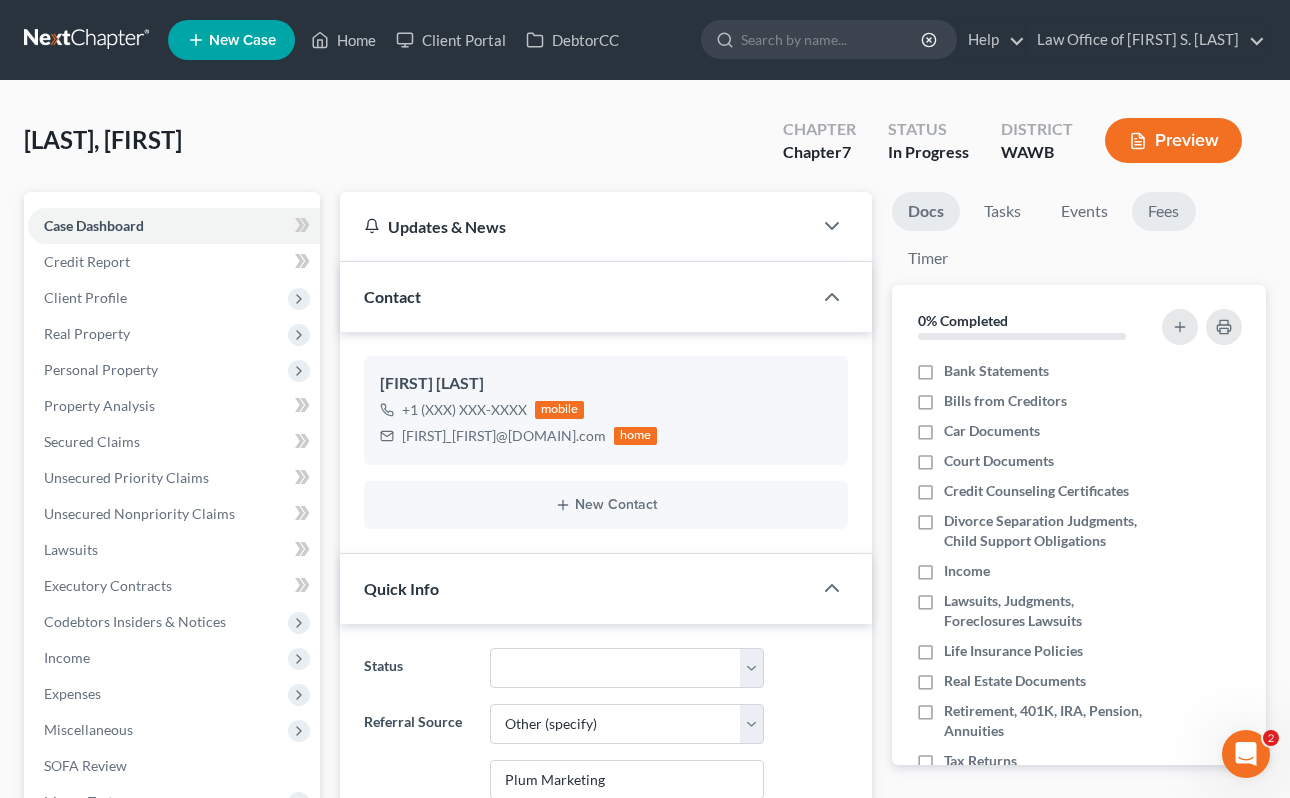 click on "Fees" at bounding box center (1164, 211) 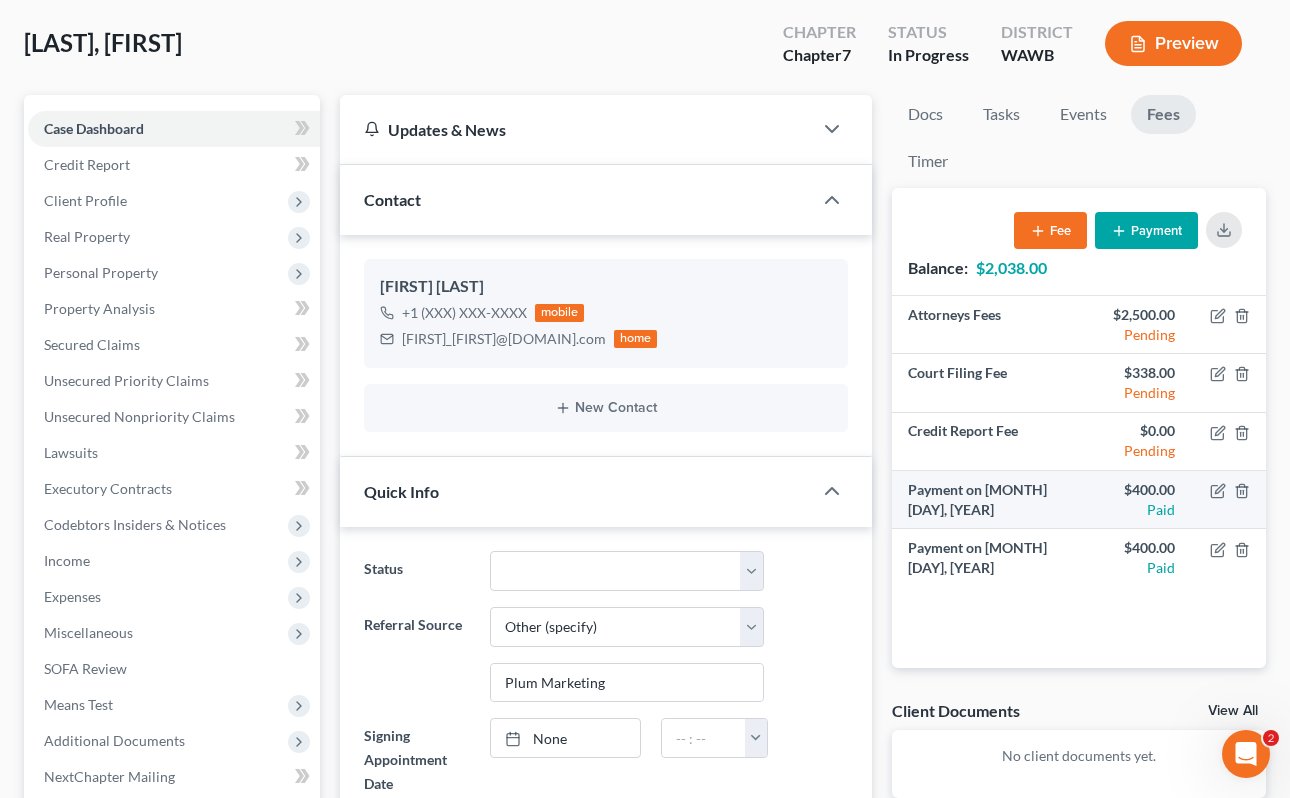 scroll, scrollTop: 99, scrollLeft: 0, axis: vertical 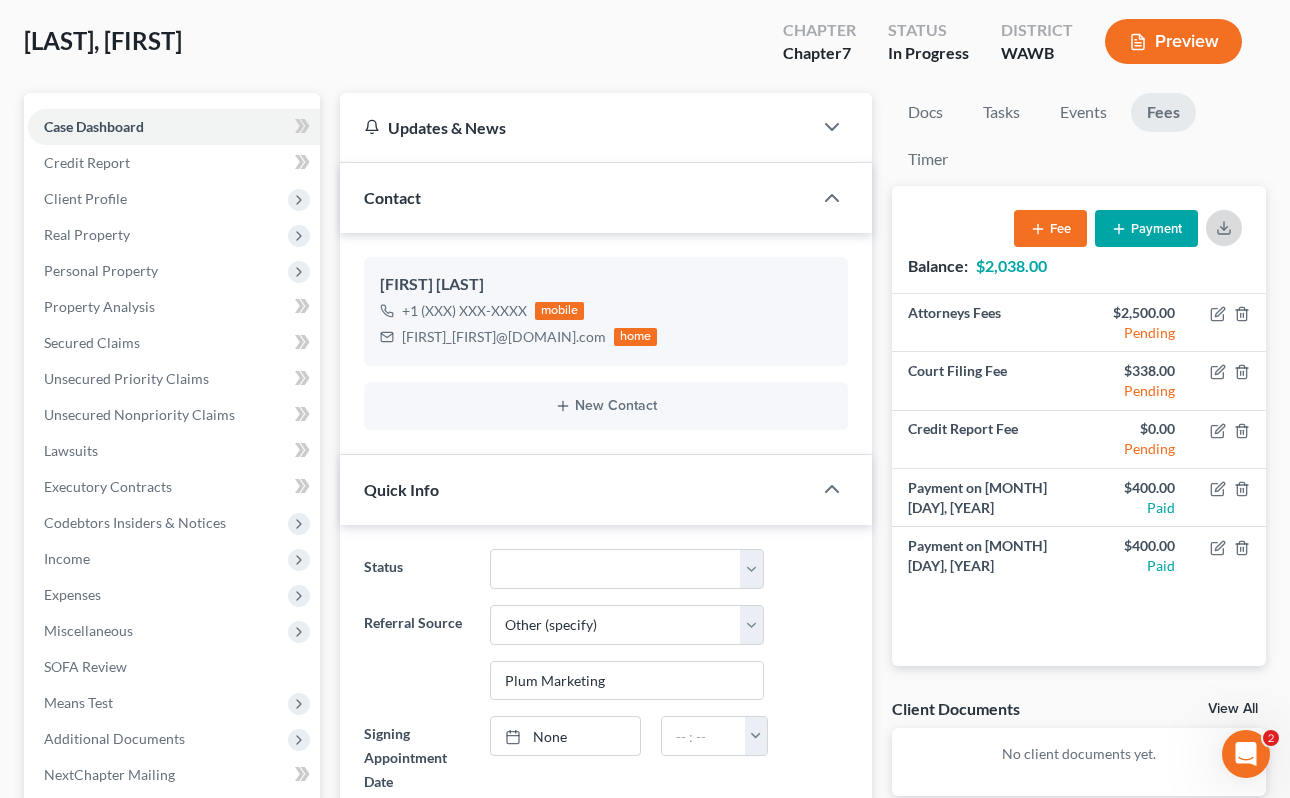 click 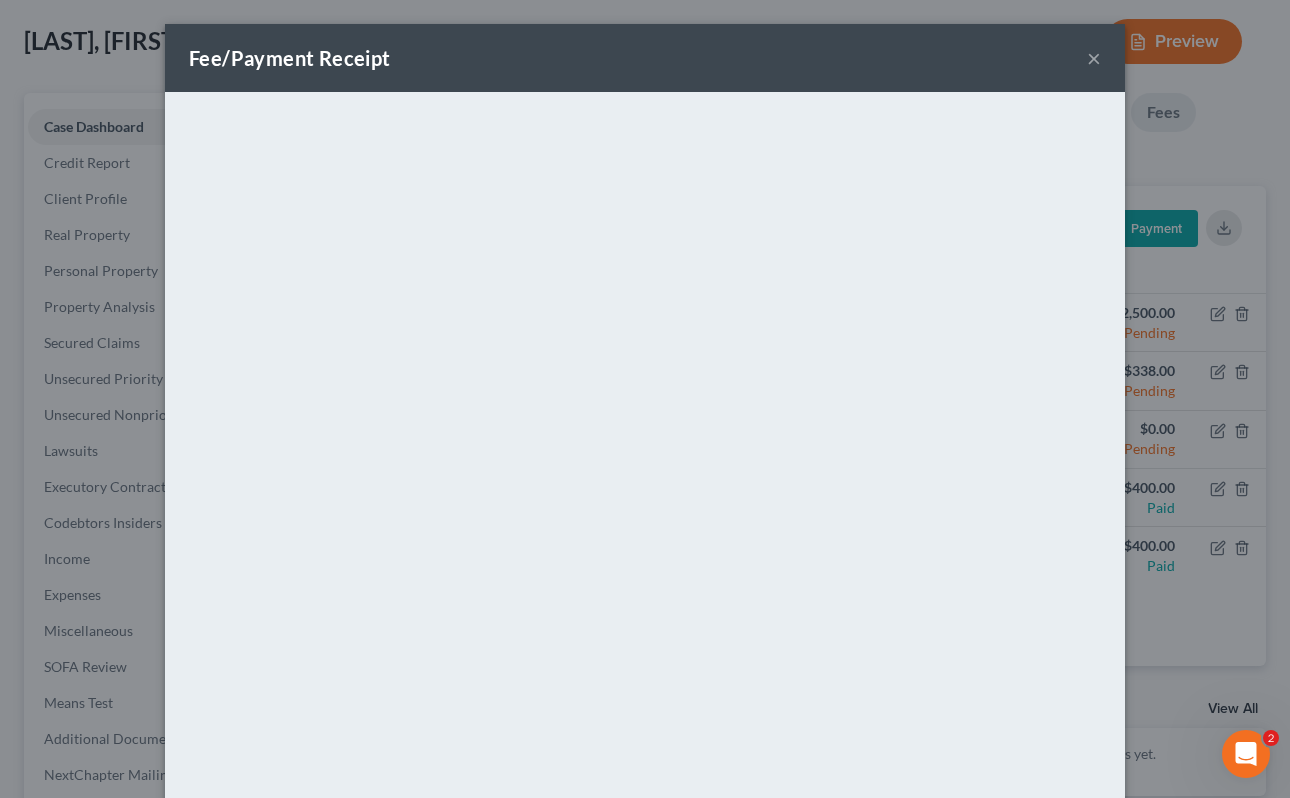 click on "Fee/Payment Receipt ×" at bounding box center [645, 58] 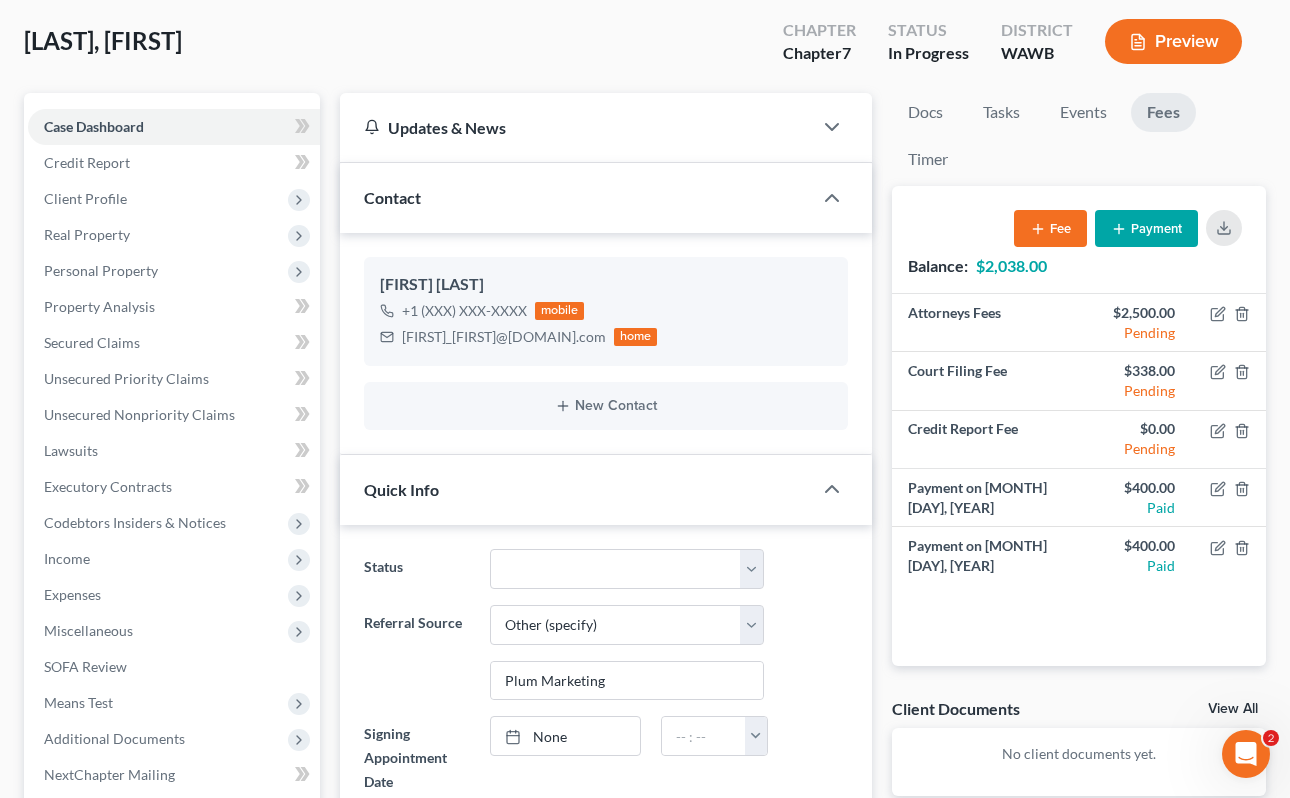 scroll, scrollTop: 0, scrollLeft: 0, axis: both 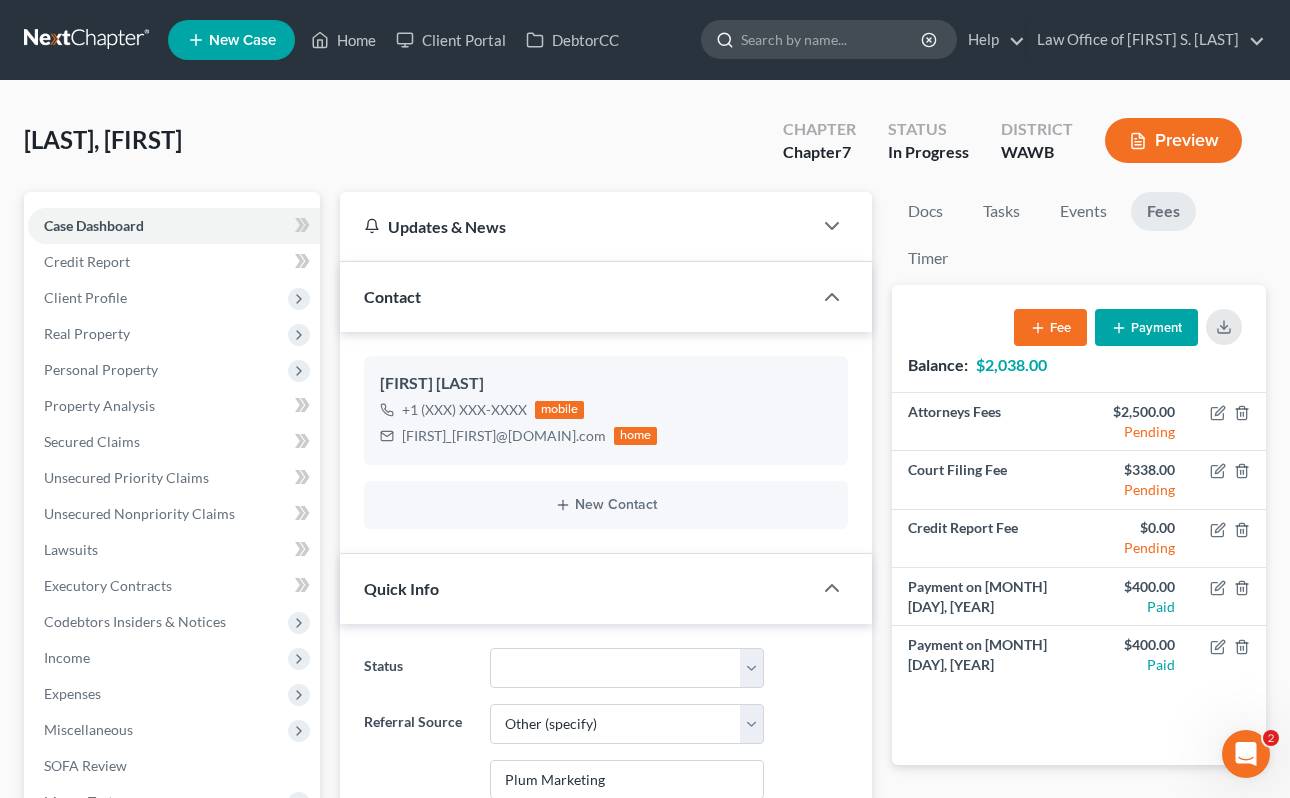 click at bounding box center (832, 39) 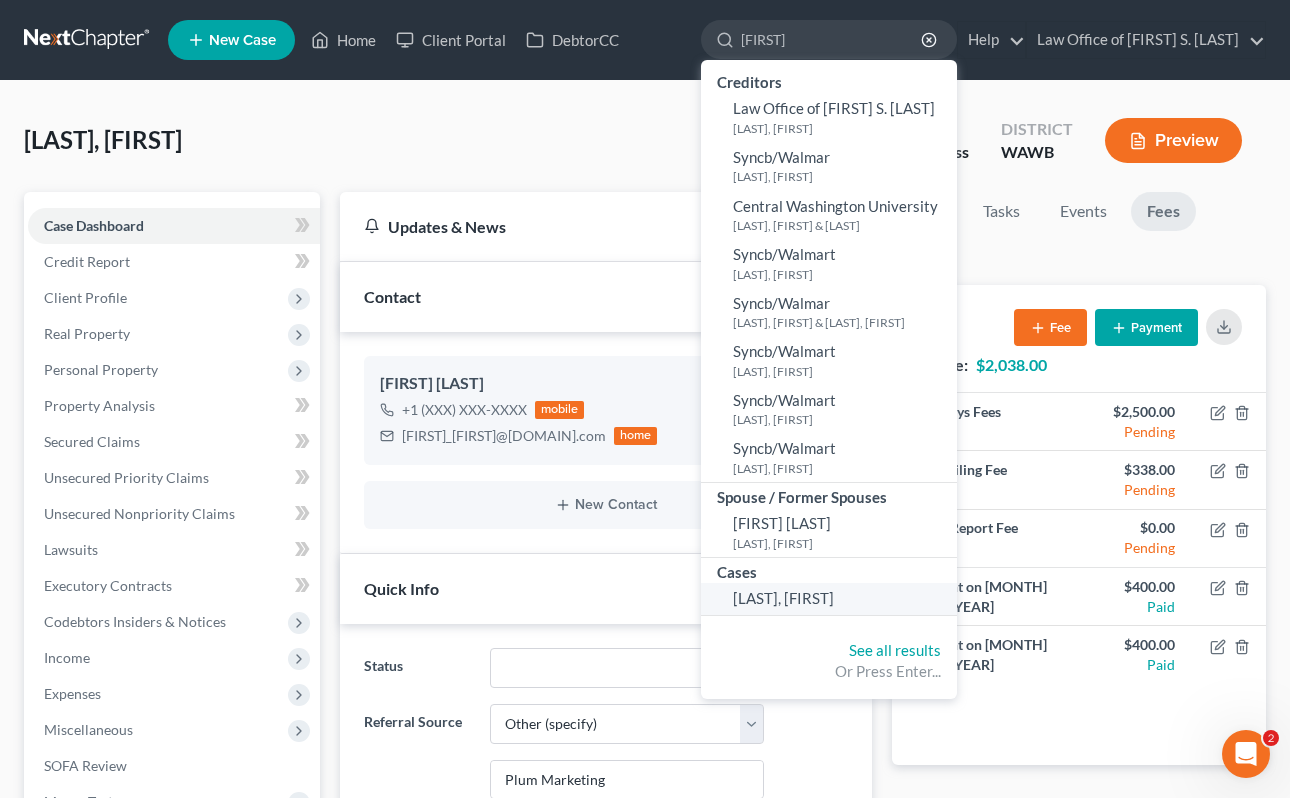 type on "walter" 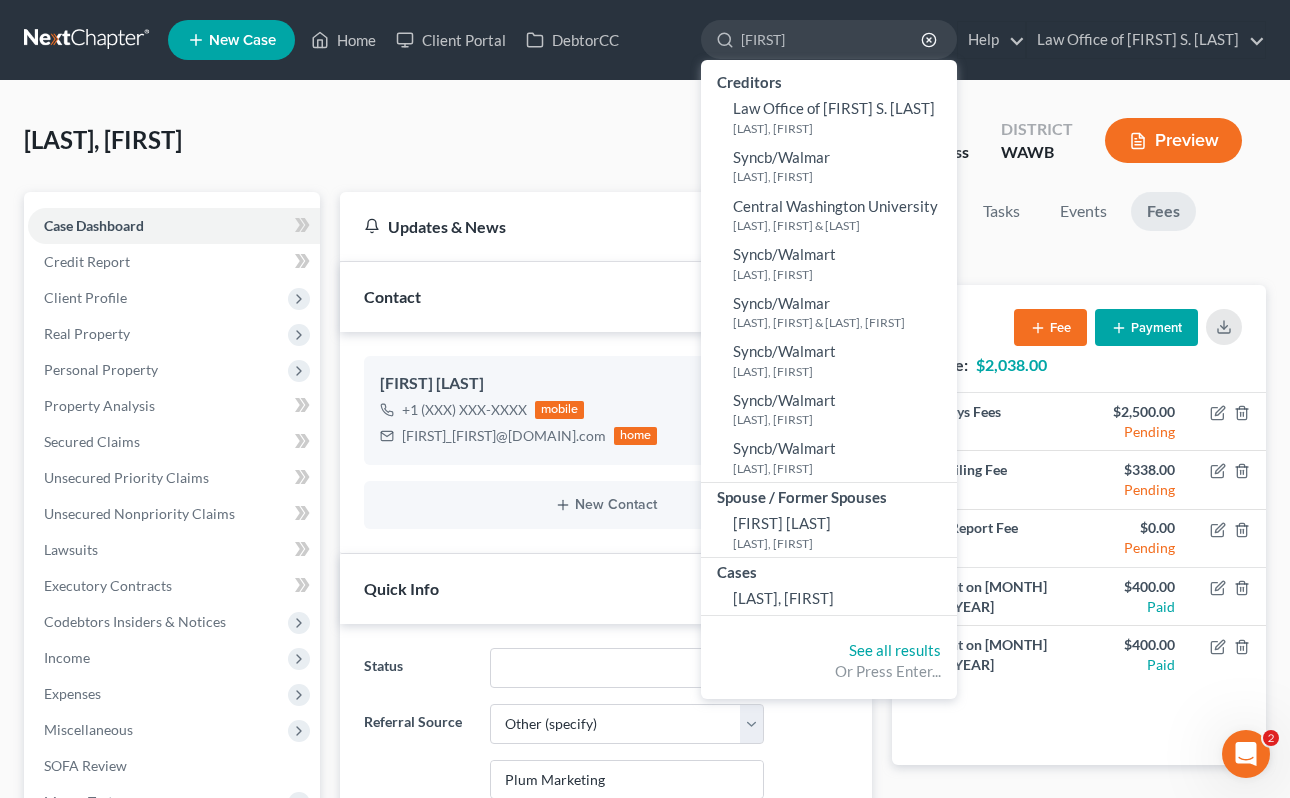 type 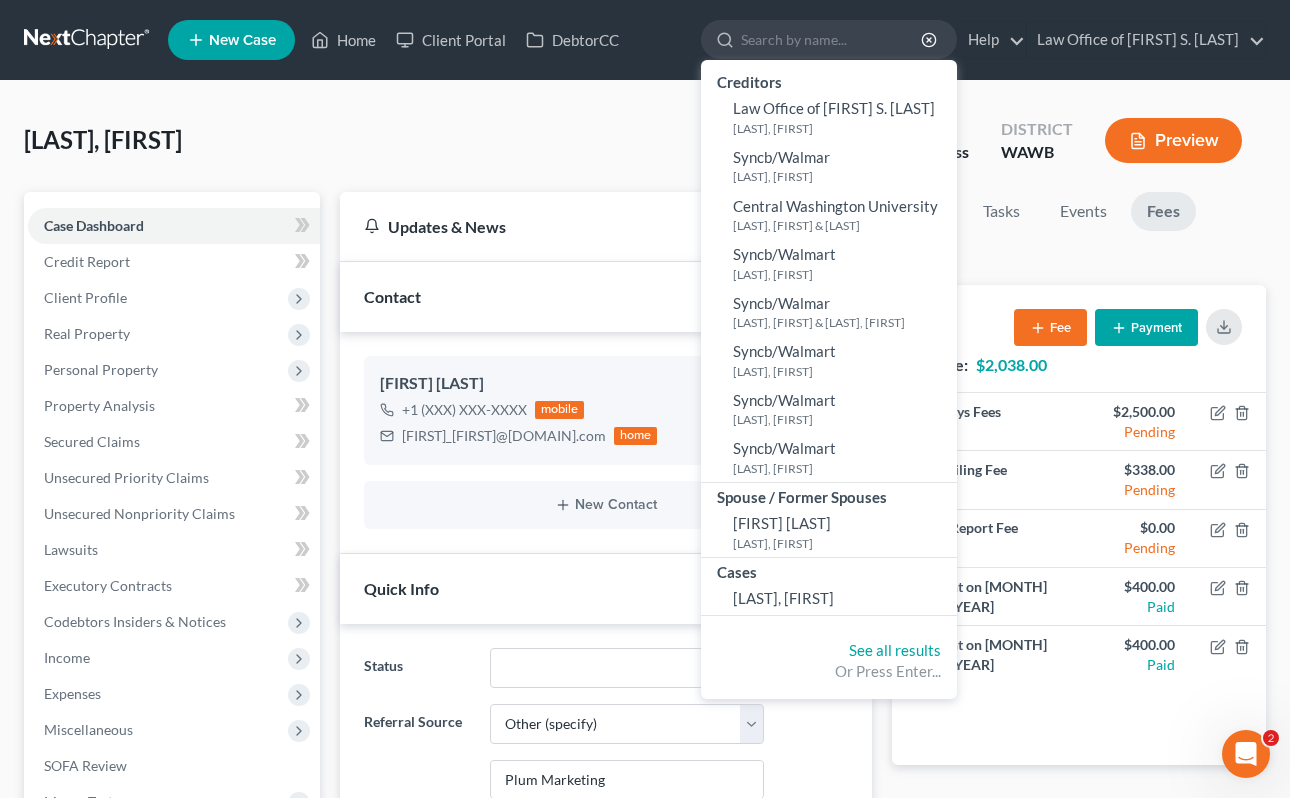 select on "0" 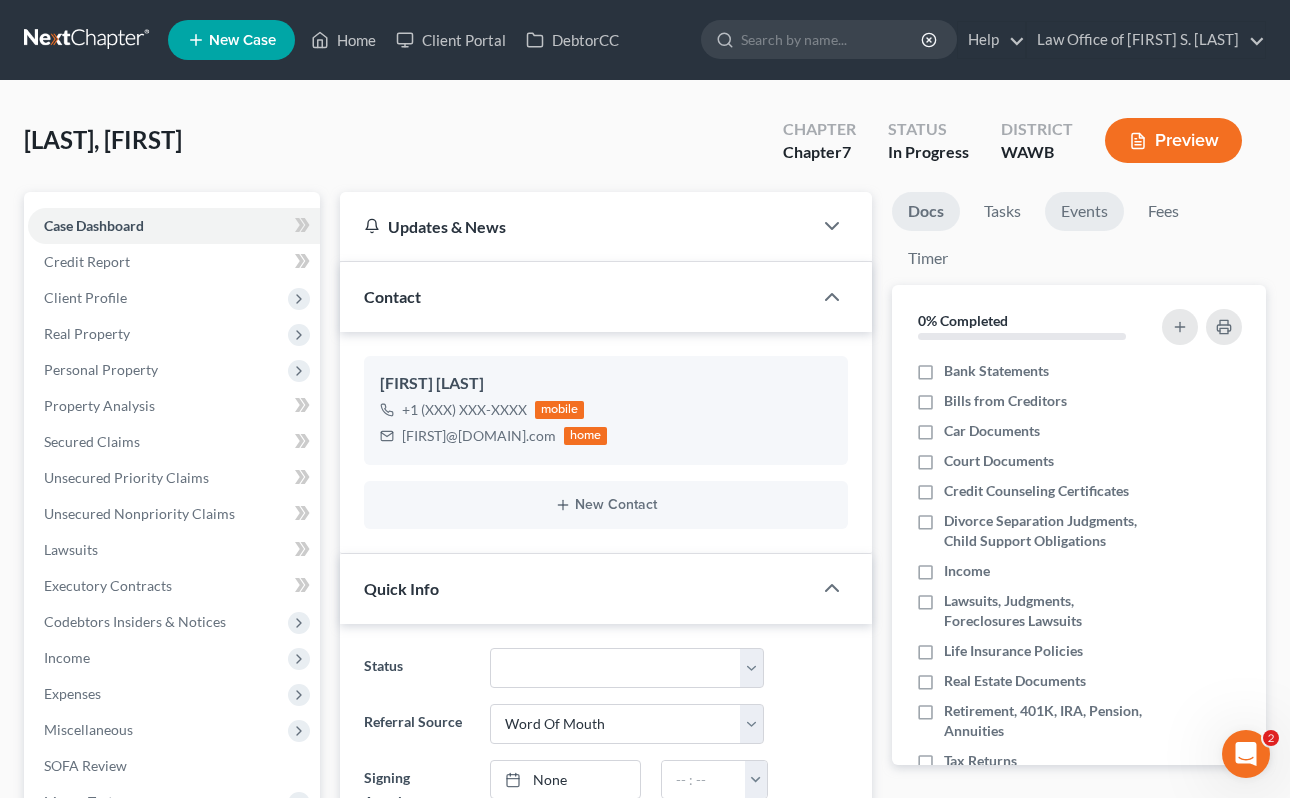 click on "Events" at bounding box center [1084, 211] 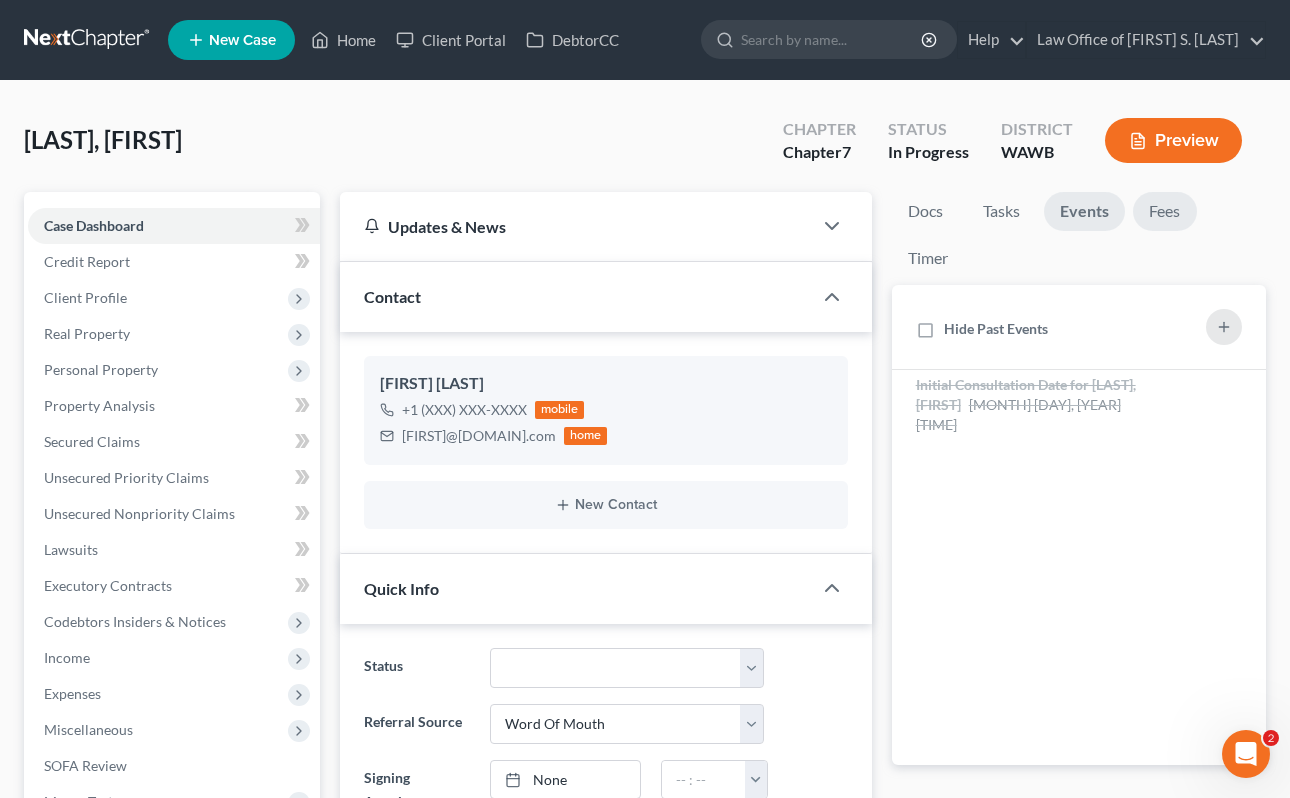 click on "Fees" at bounding box center (1165, 211) 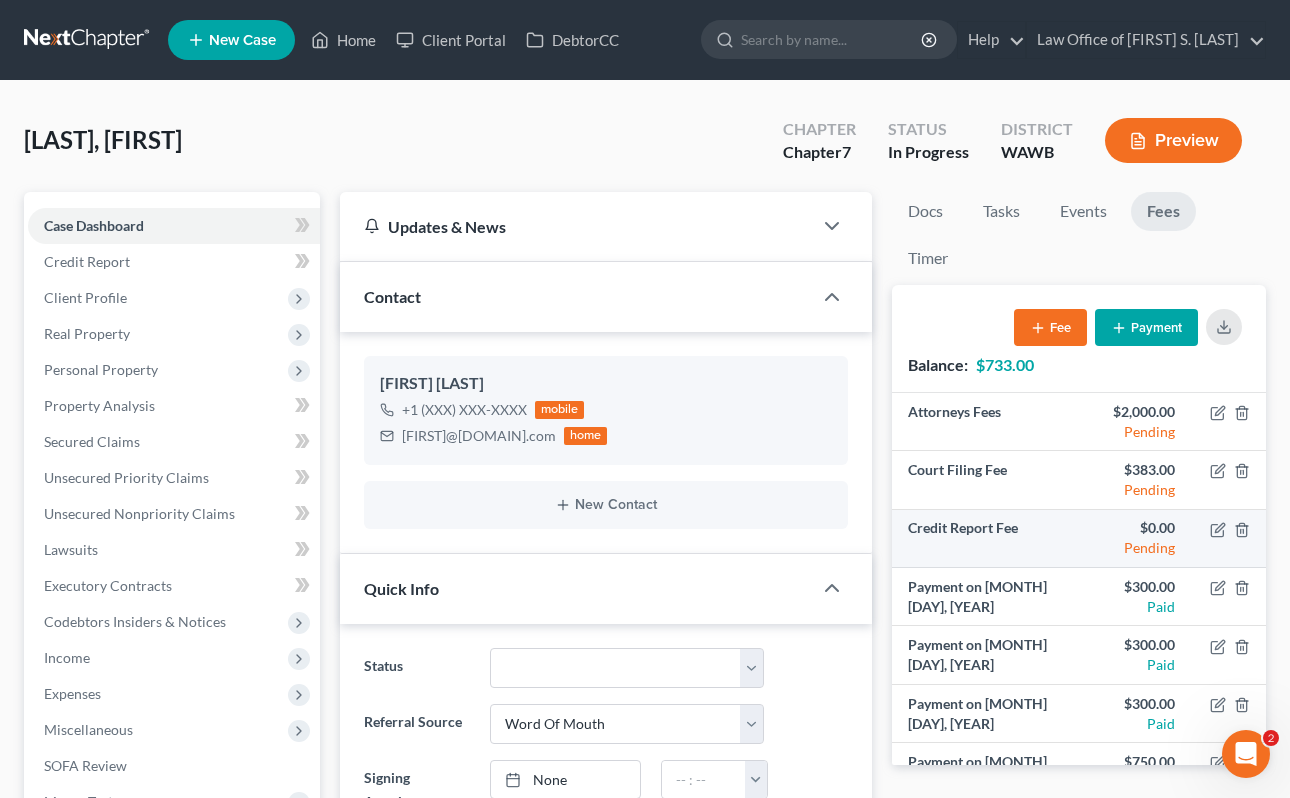 scroll, scrollTop: 35, scrollLeft: 0, axis: vertical 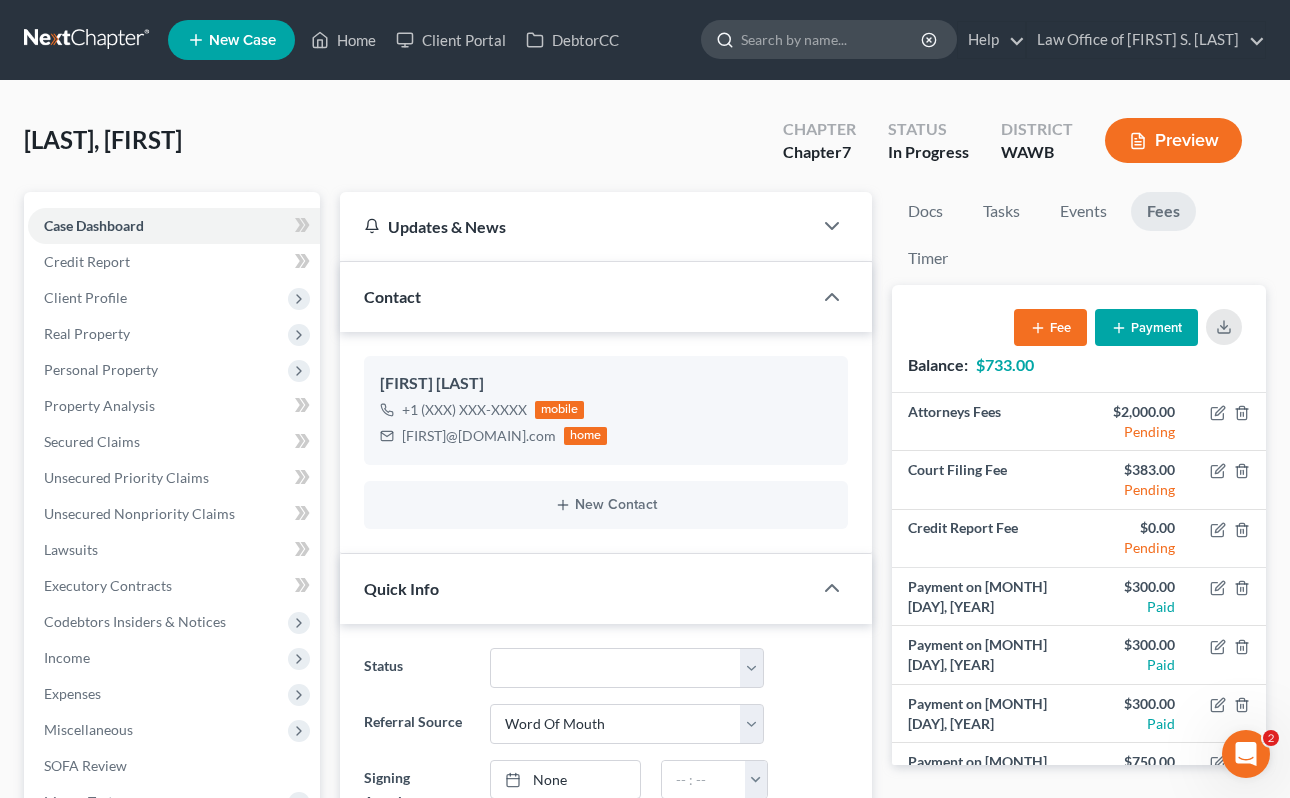 click at bounding box center [832, 39] 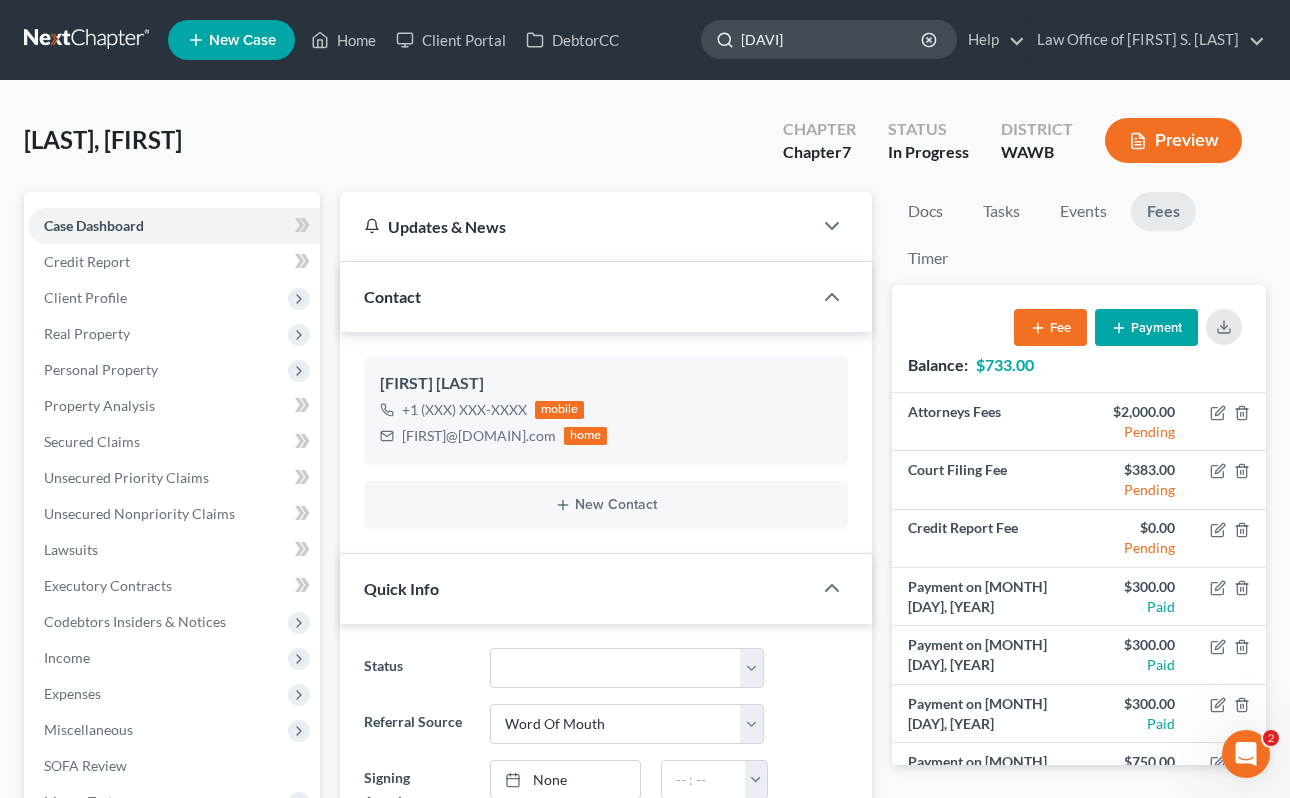 type on "davis" 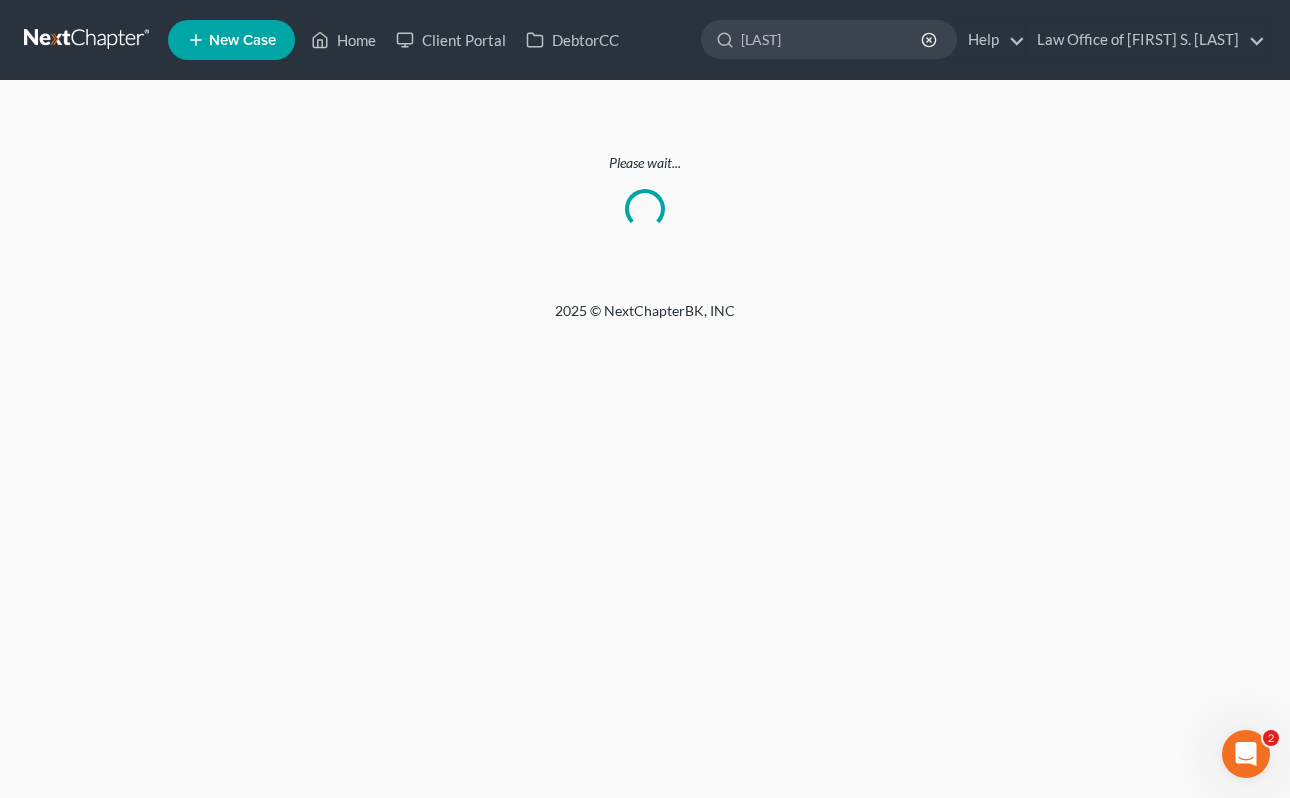 click at bounding box center (88, 40) 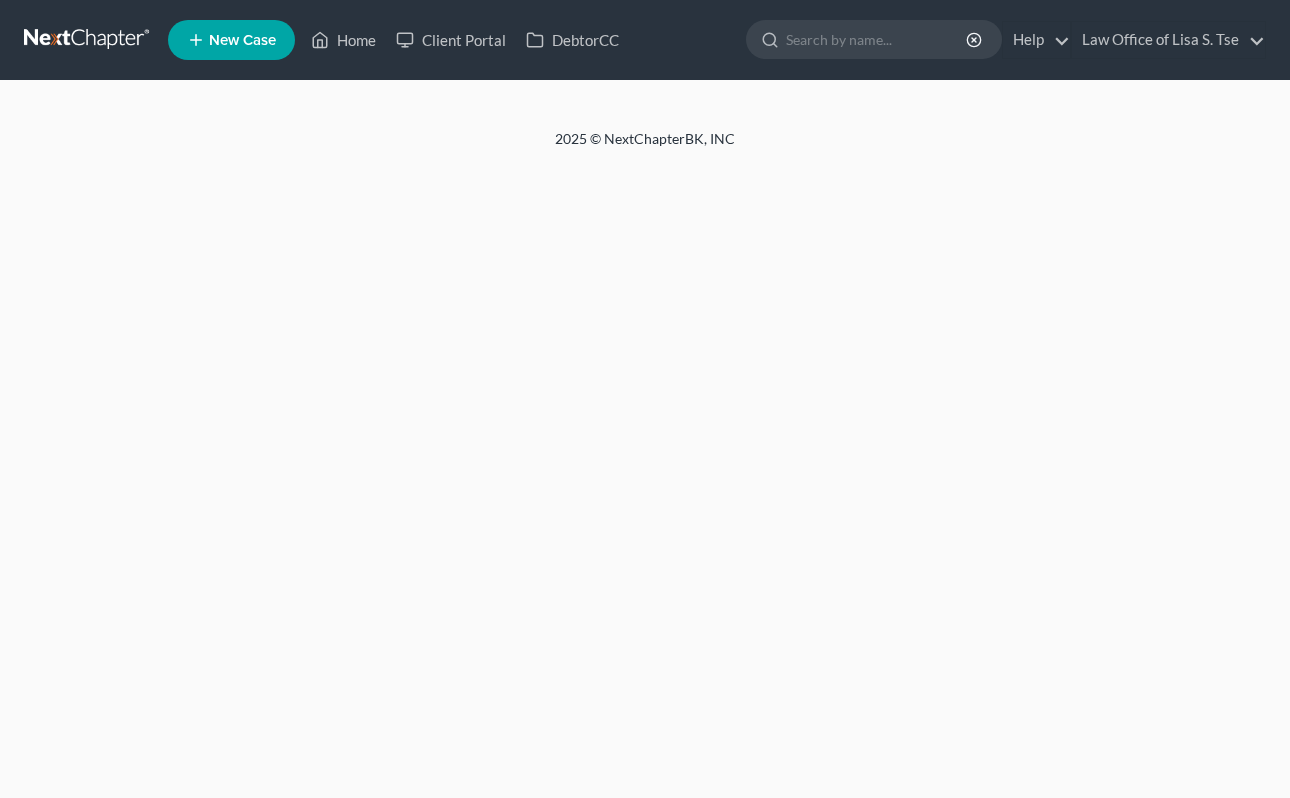 scroll, scrollTop: 0, scrollLeft: 0, axis: both 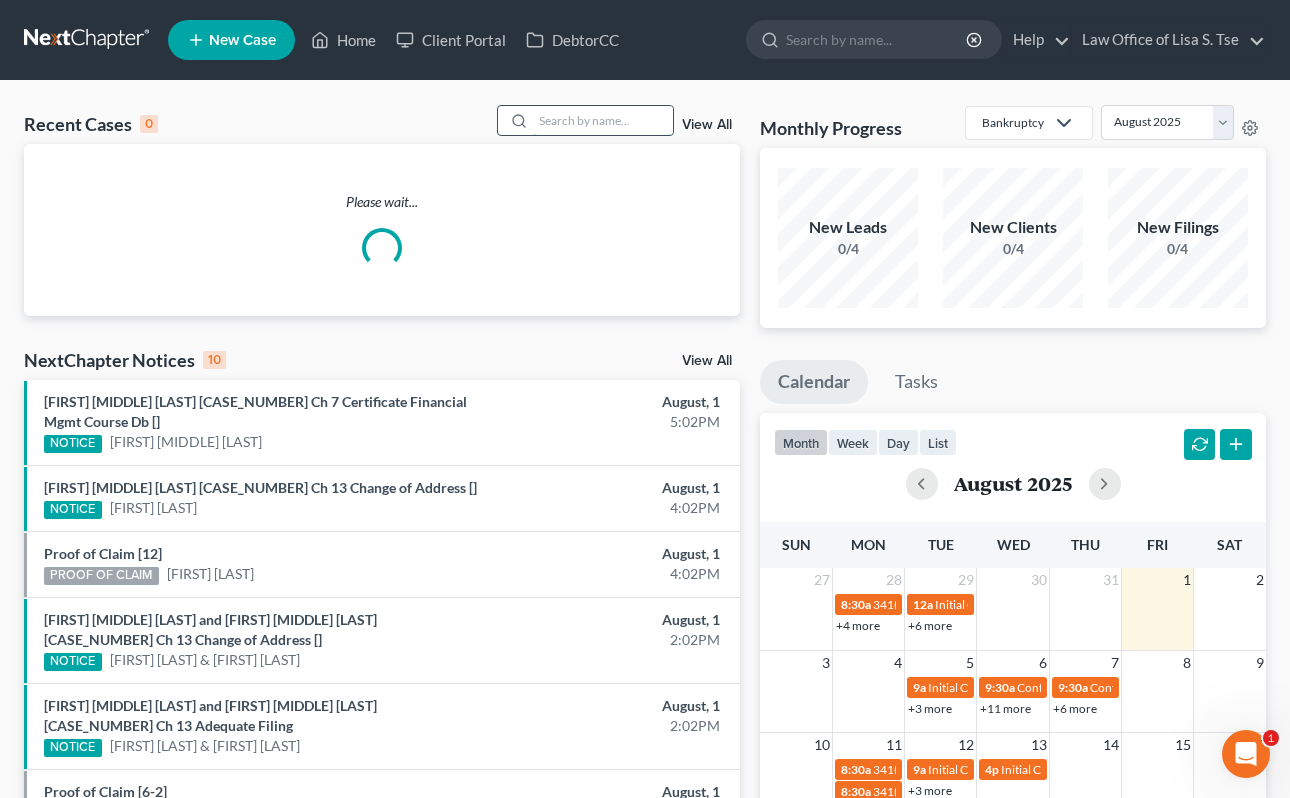click at bounding box center (603, 120) 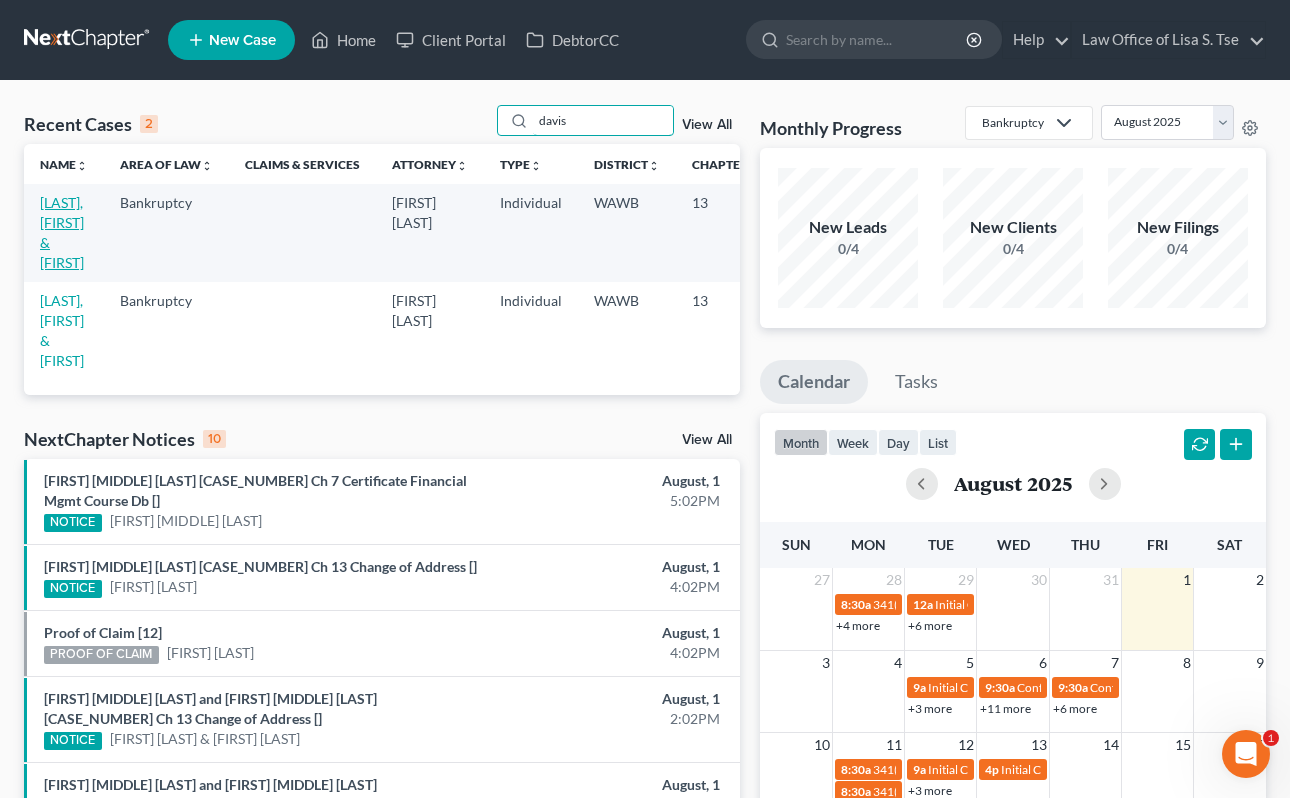 type on "davis" 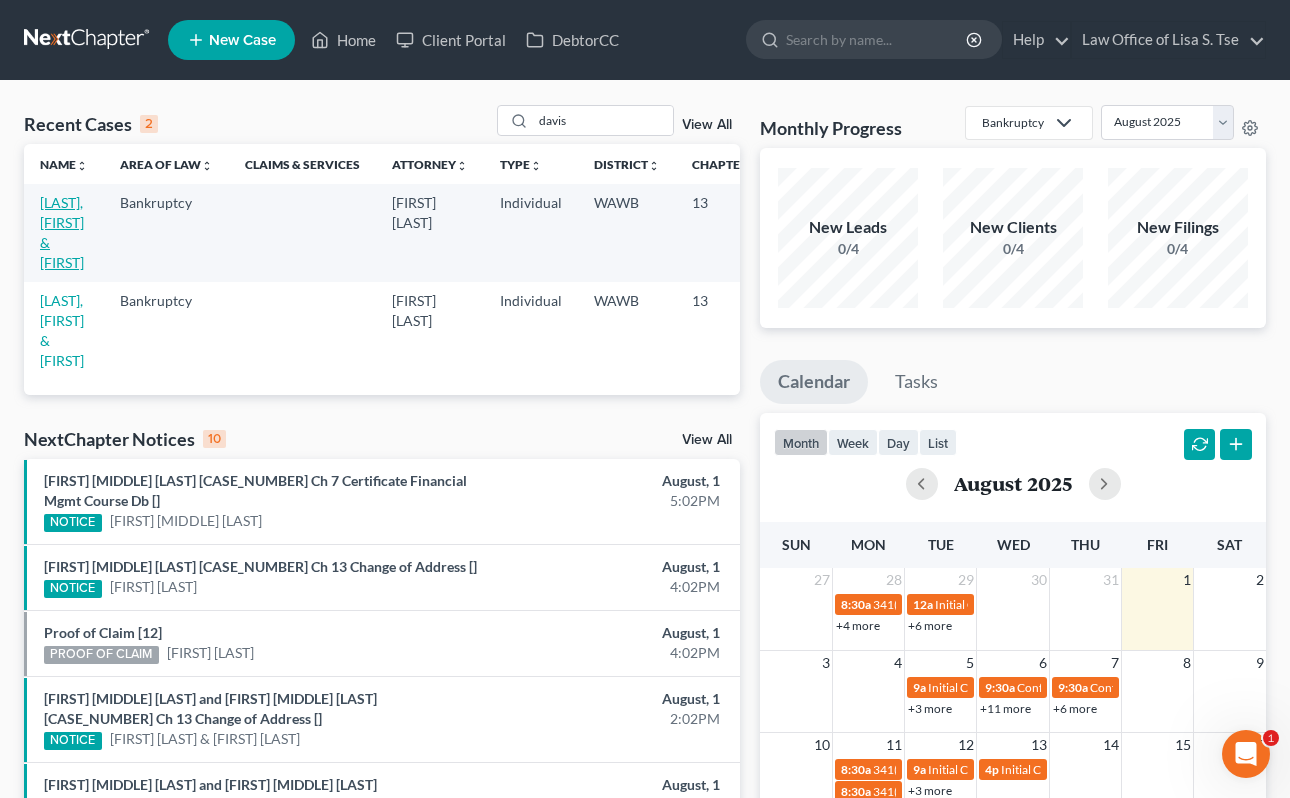 click on "[LAST], [FIRST] & [FIRST]" at bounding box center [62, 232] 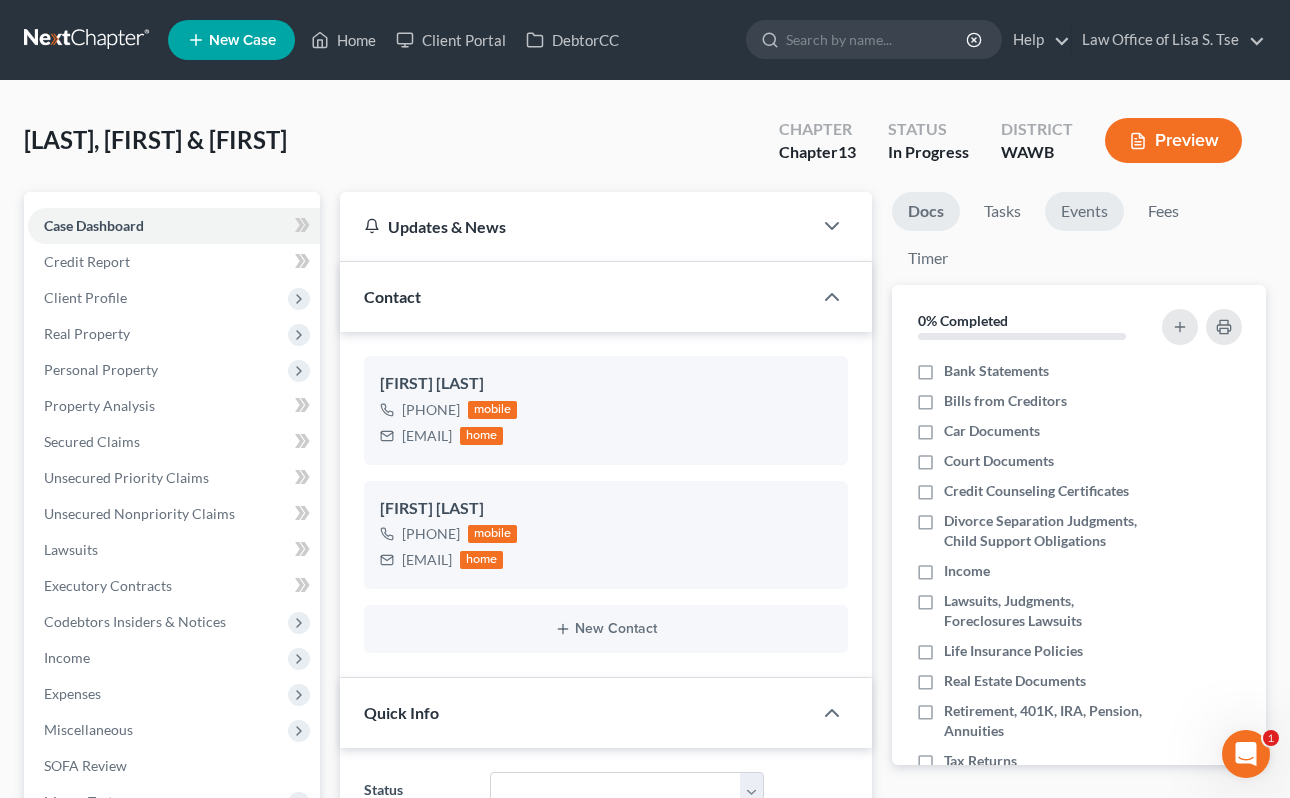 click on "Events" at bounding box center (1084, 211) 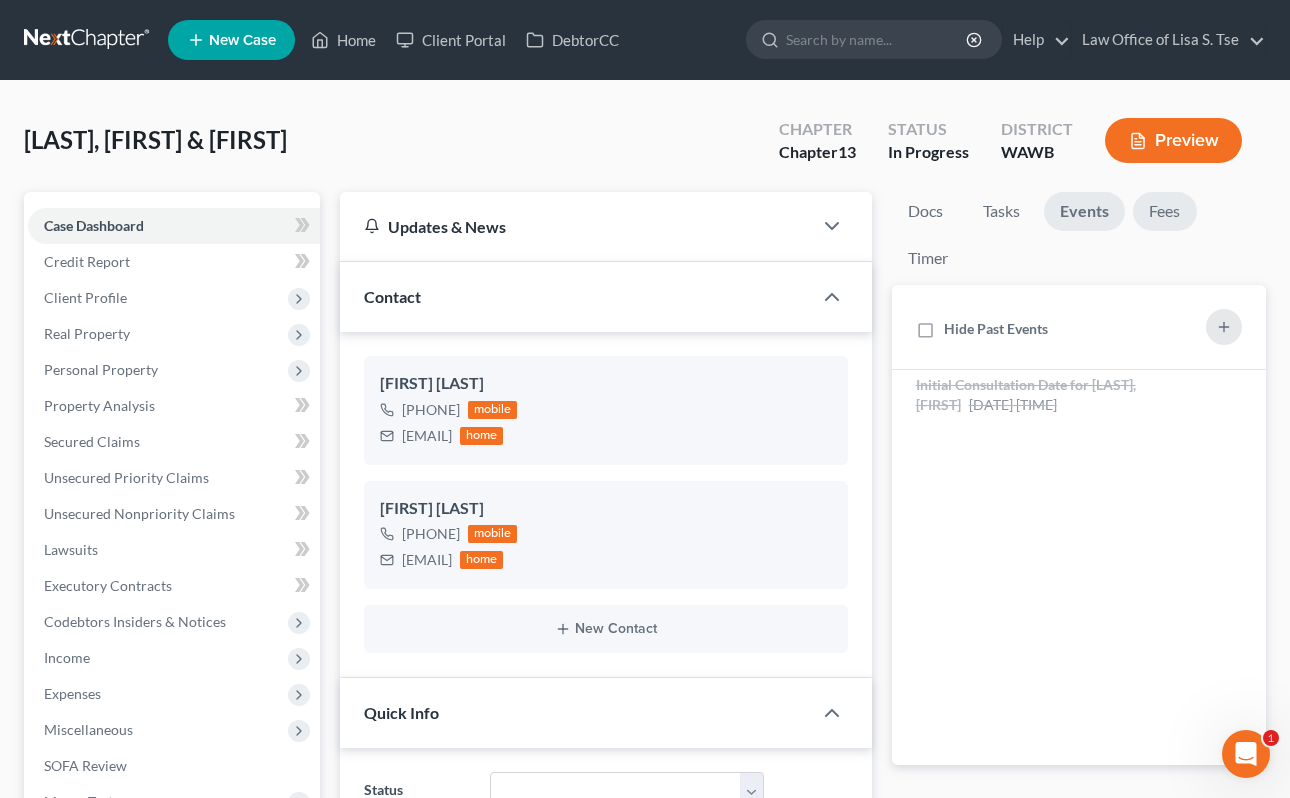 click on "Fees" at bounding box center [1165, 211] 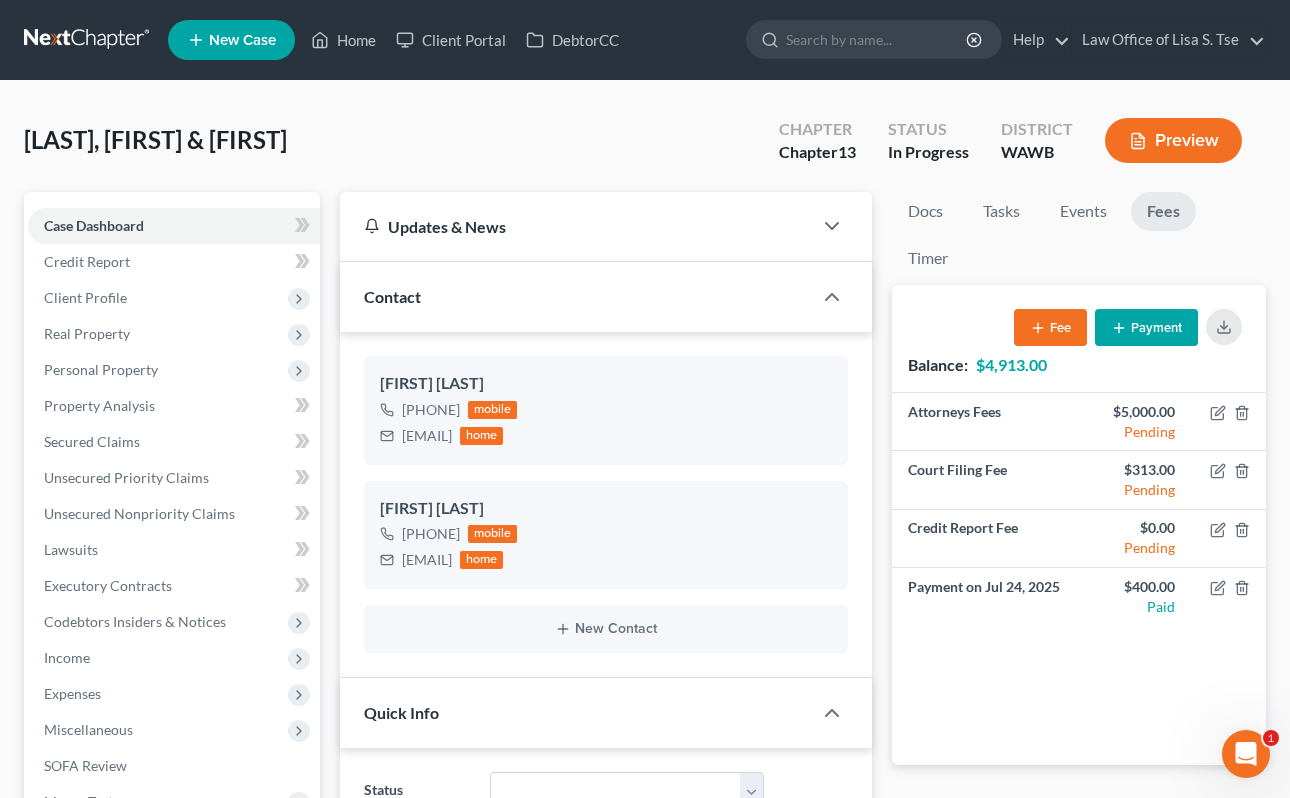click at bounding box center [88, 40] 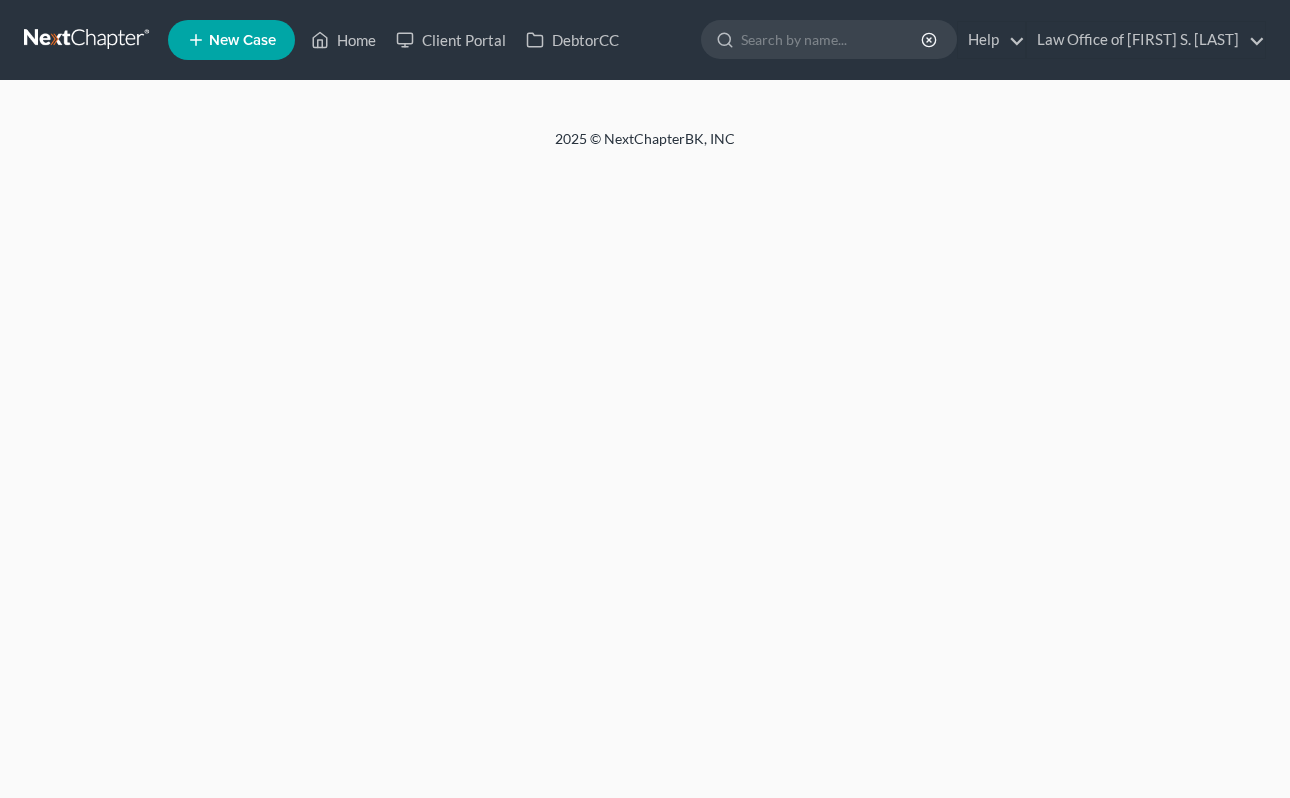 scroll, scrollTop: 0, scrollLeft: 0, axis: both 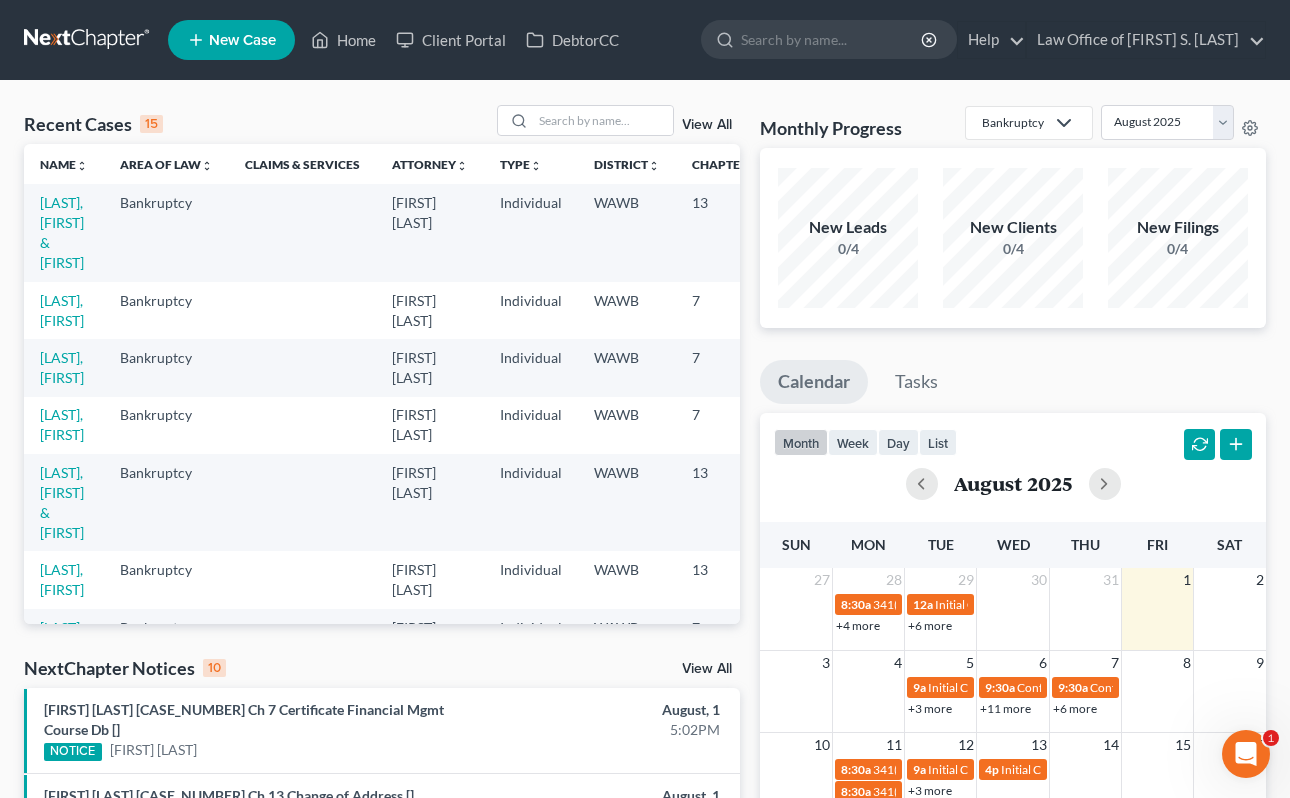 click on "View All" at bounding box center (707, 669) 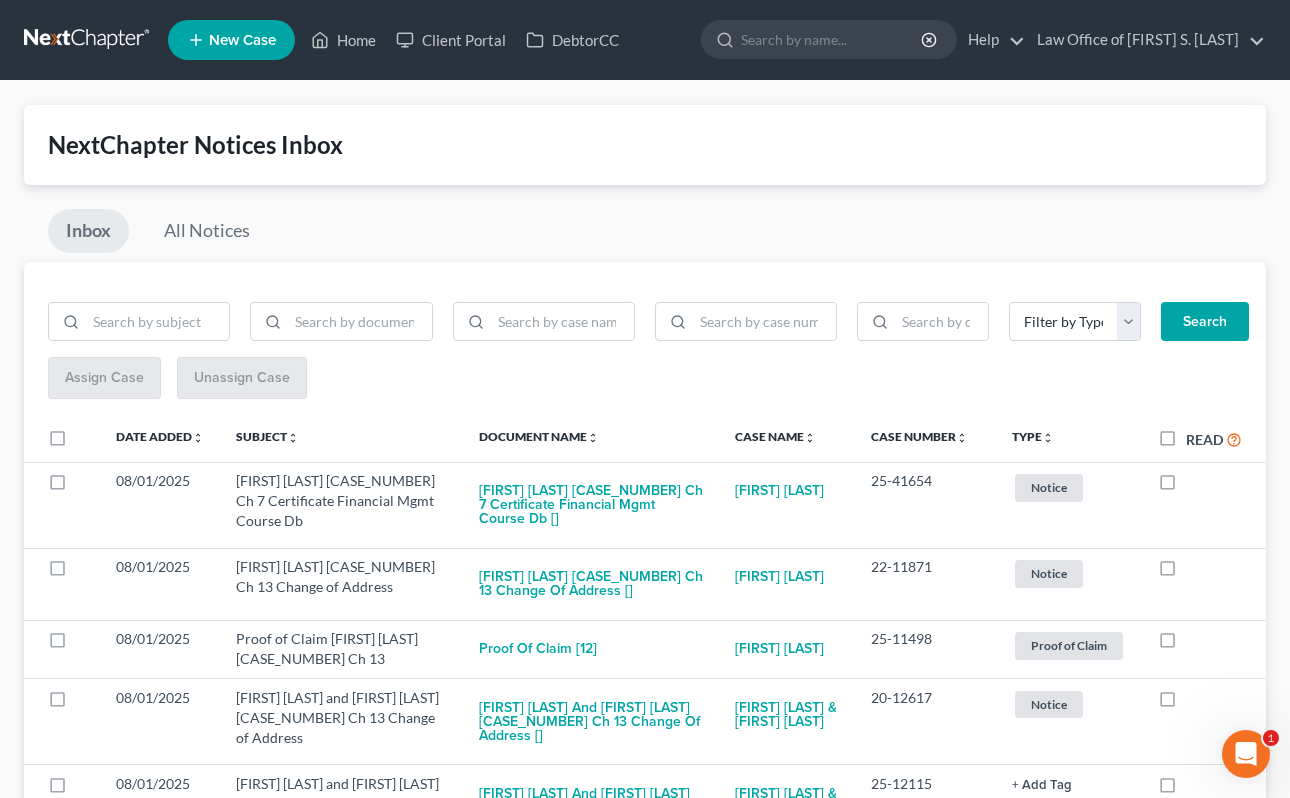 click on "Read" at bounding box center [1214, 439] 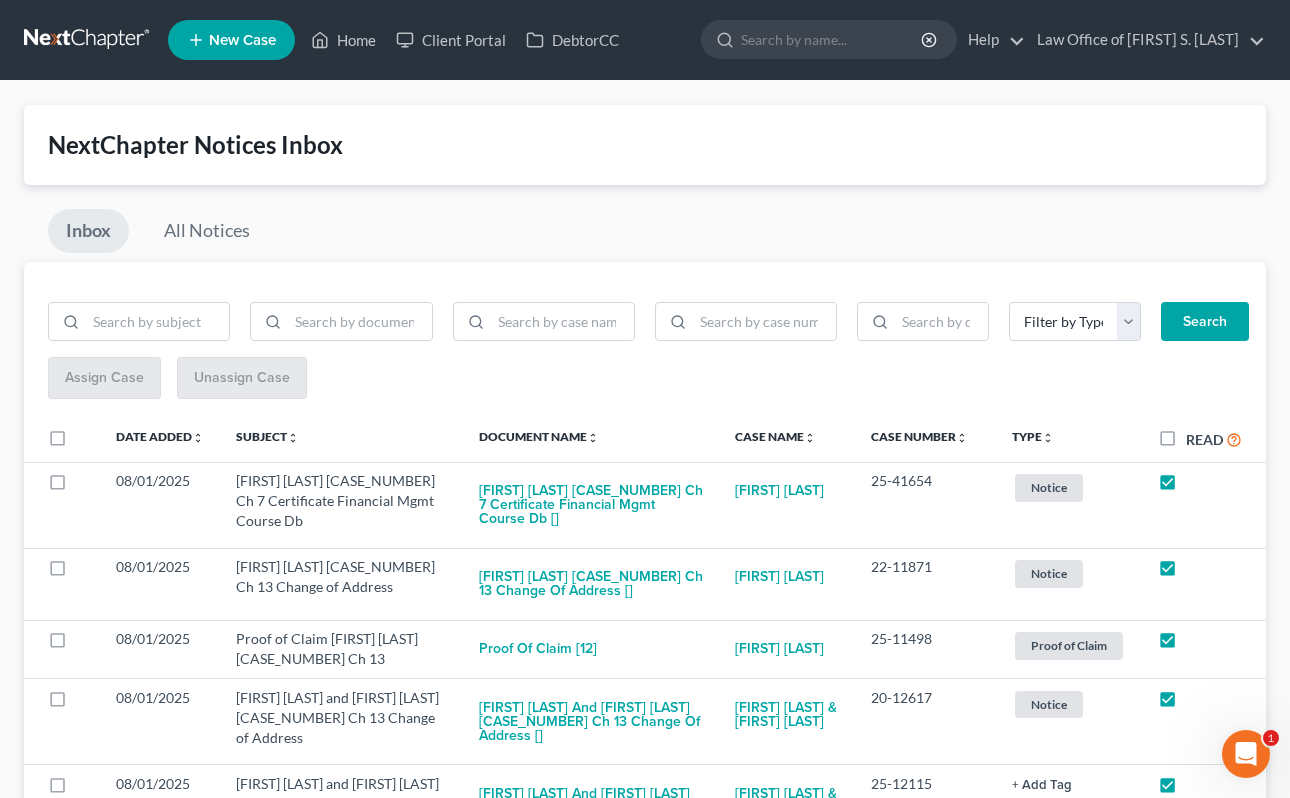 checkbox on "true" 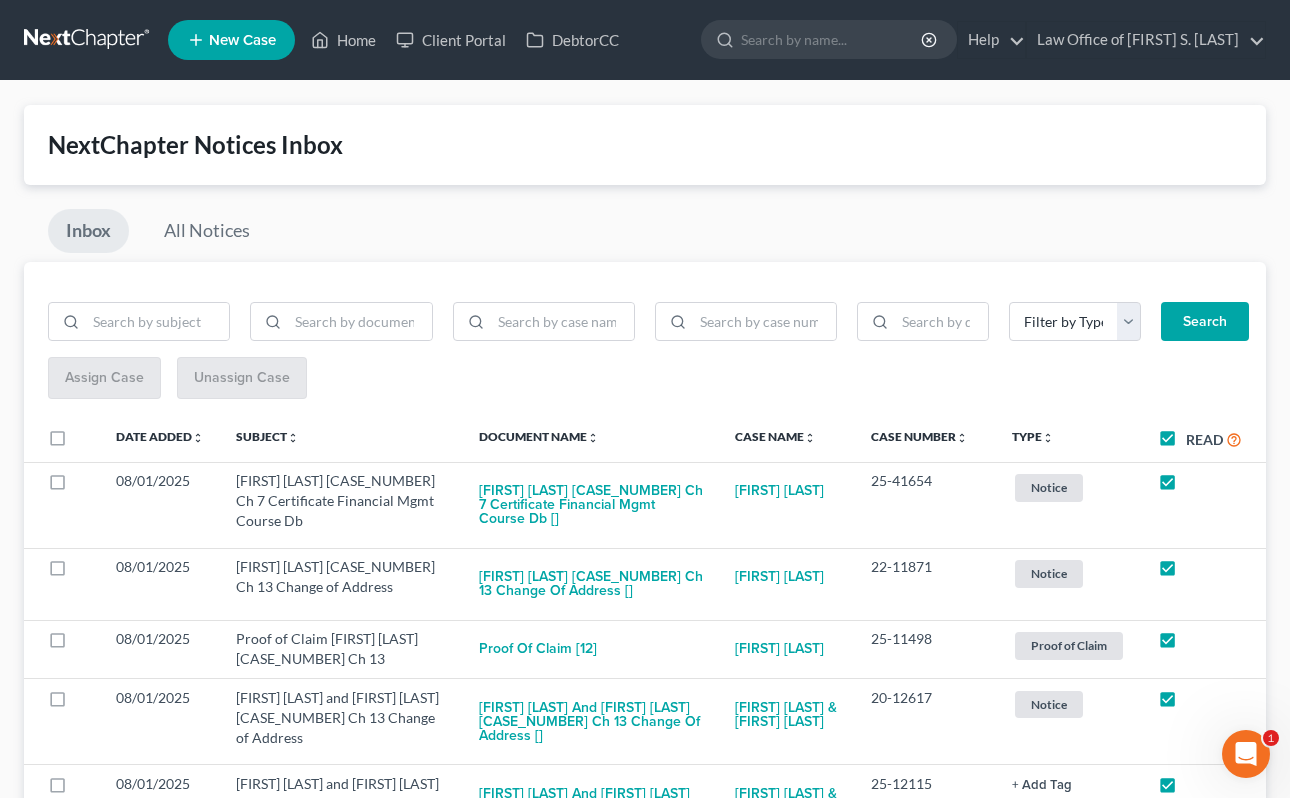 checkbox on "true" 